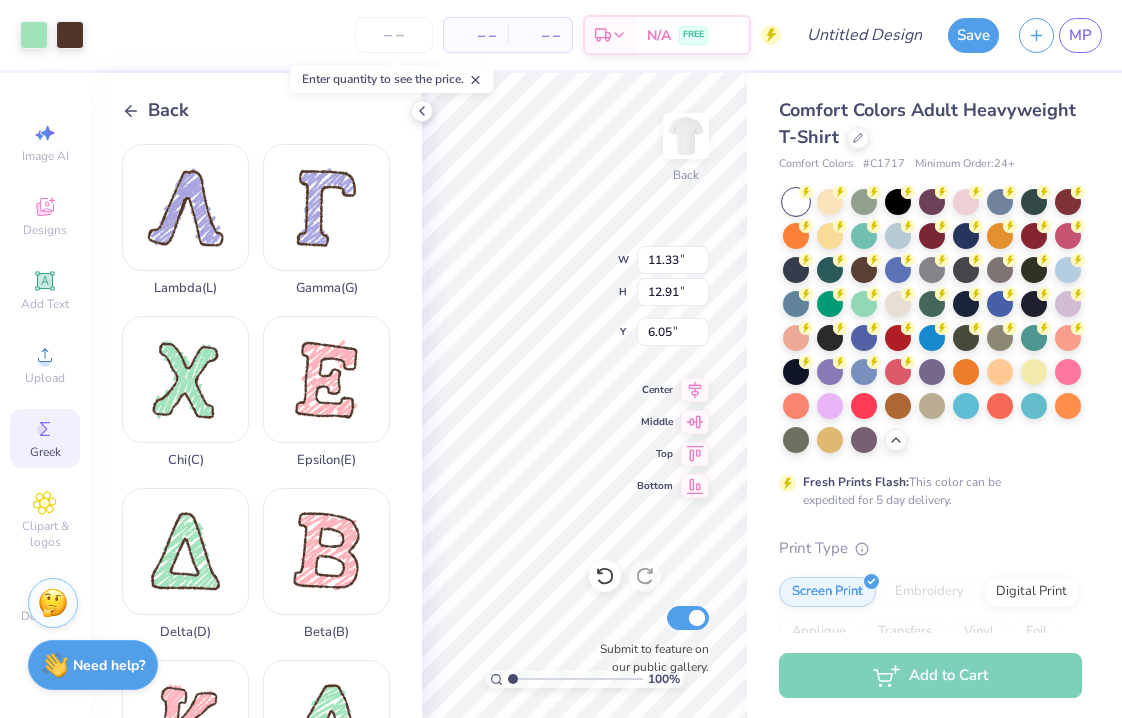 scroll, scrollTop: 0, scrollLeft: 0, axis: both 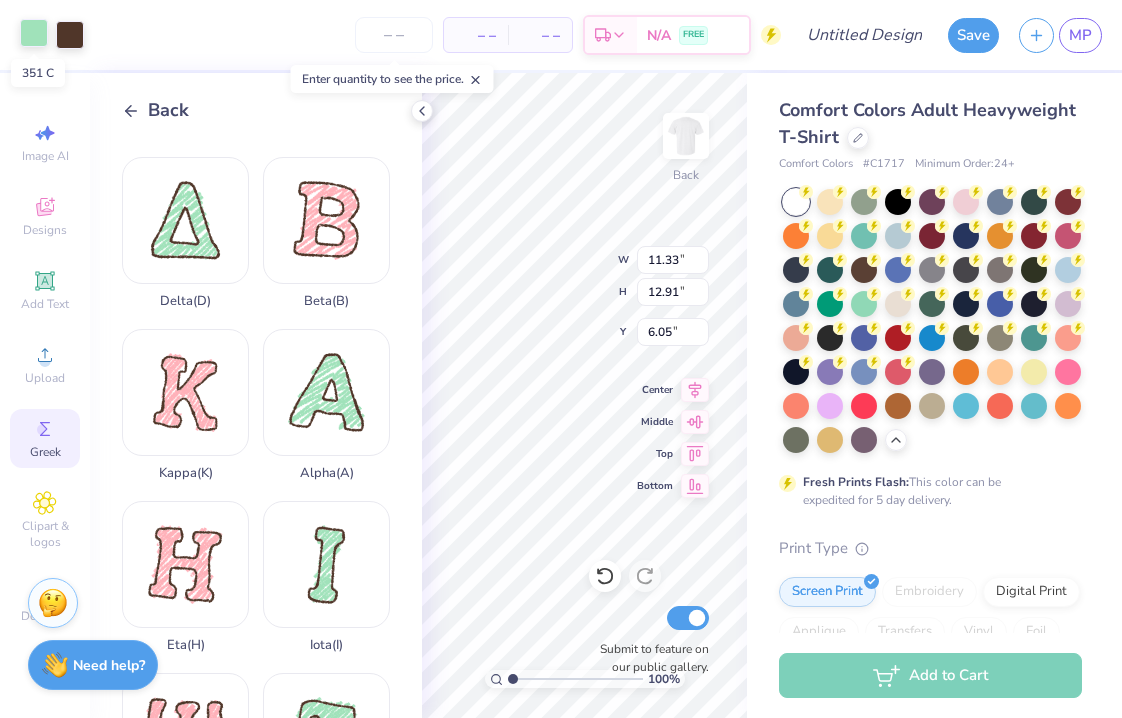 click at bounding box center (34, 33) 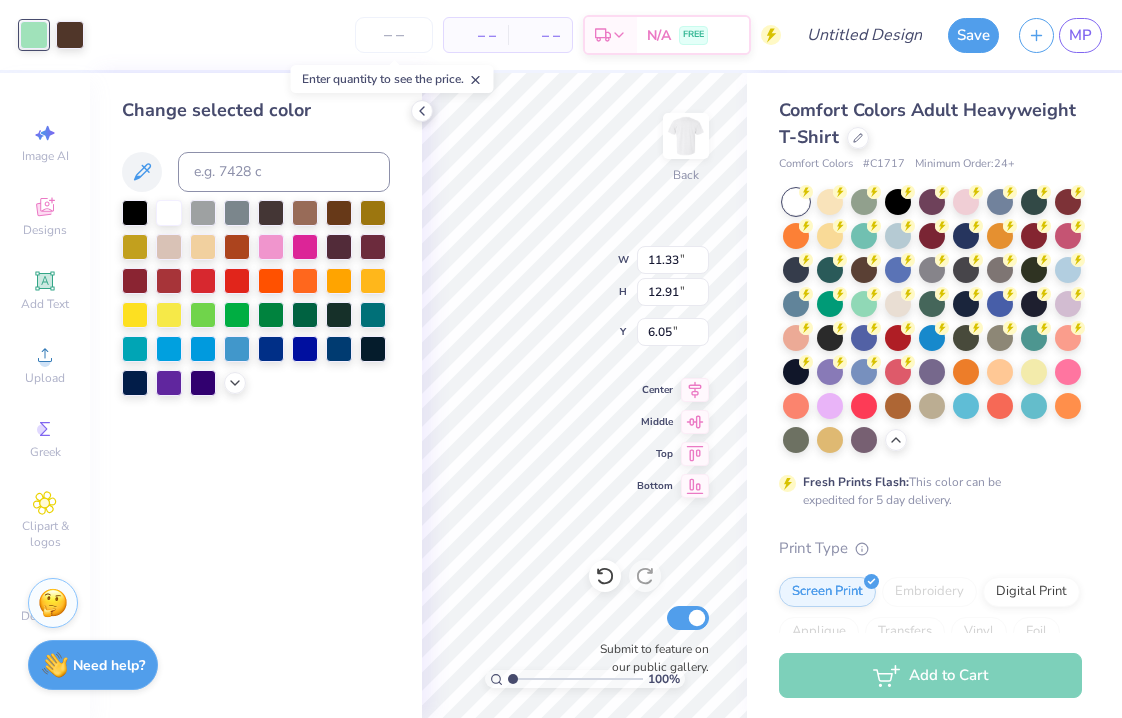 click 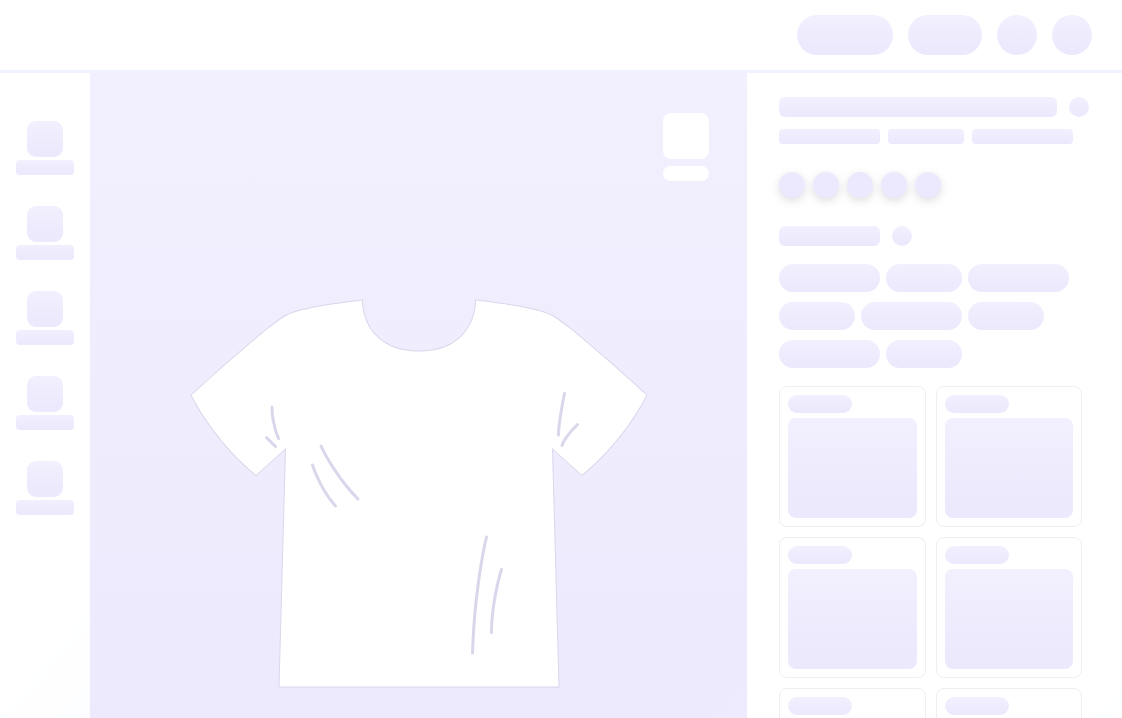 scroll, scrollTop: 0, scrollLeft: 0, axis: both 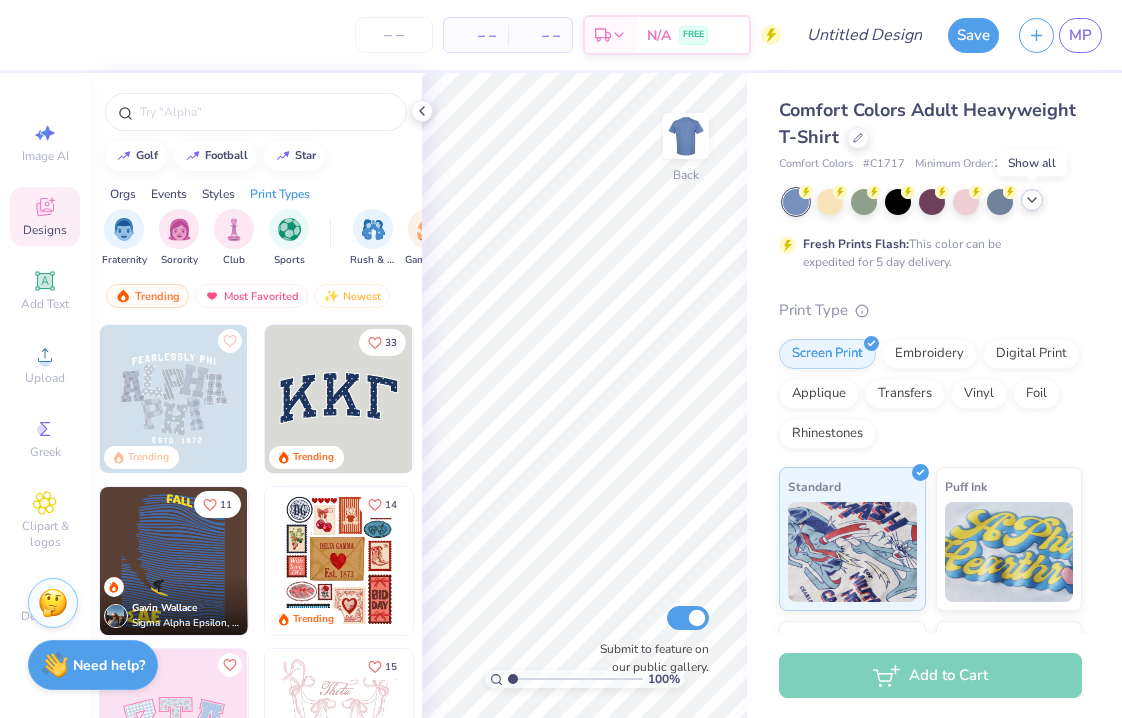 click 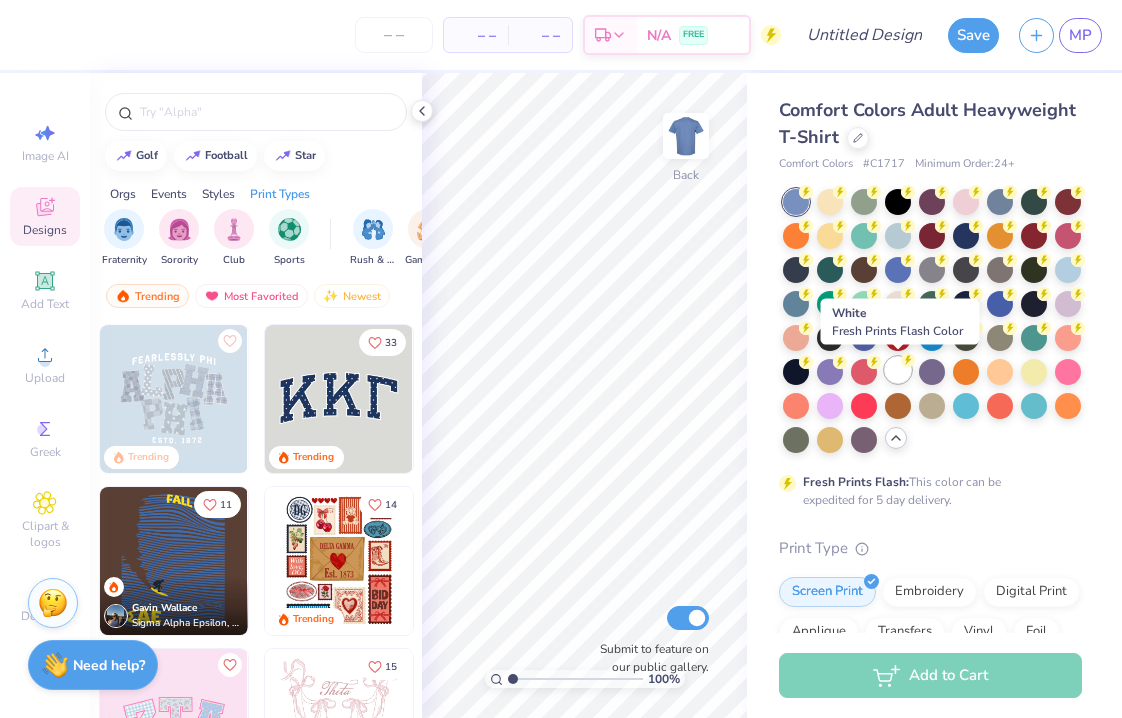 click at bounding box center [898, 370] 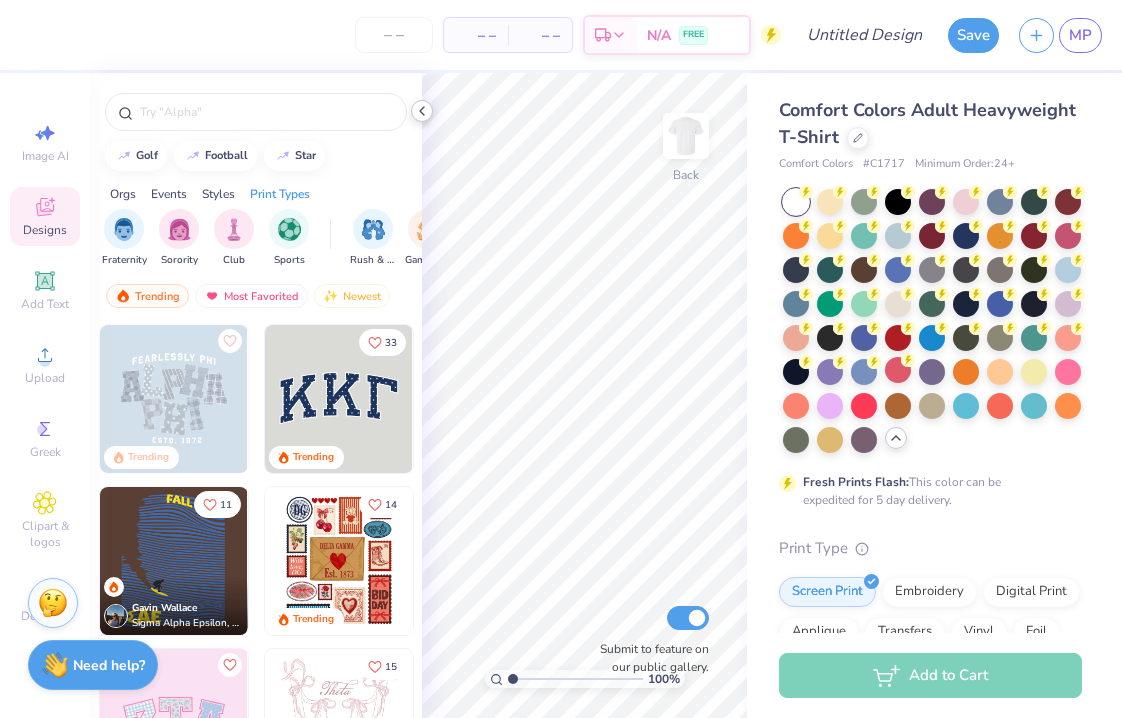 click 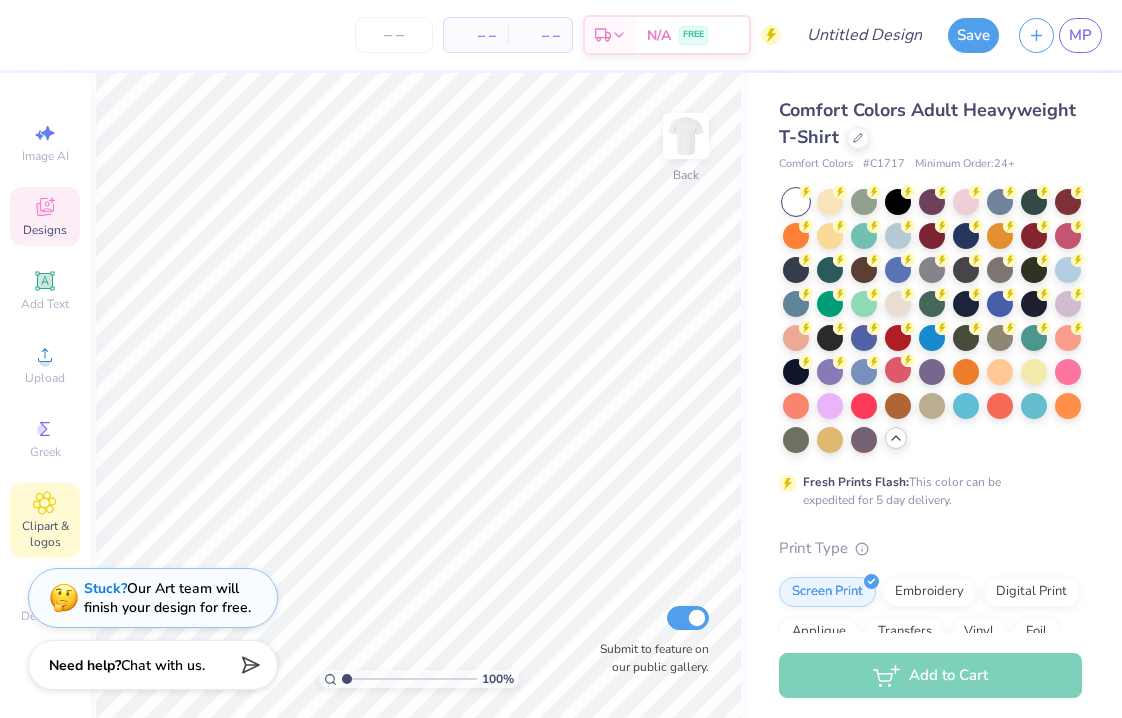 click on "Clipart & logos" at bounding box center (45, 534) 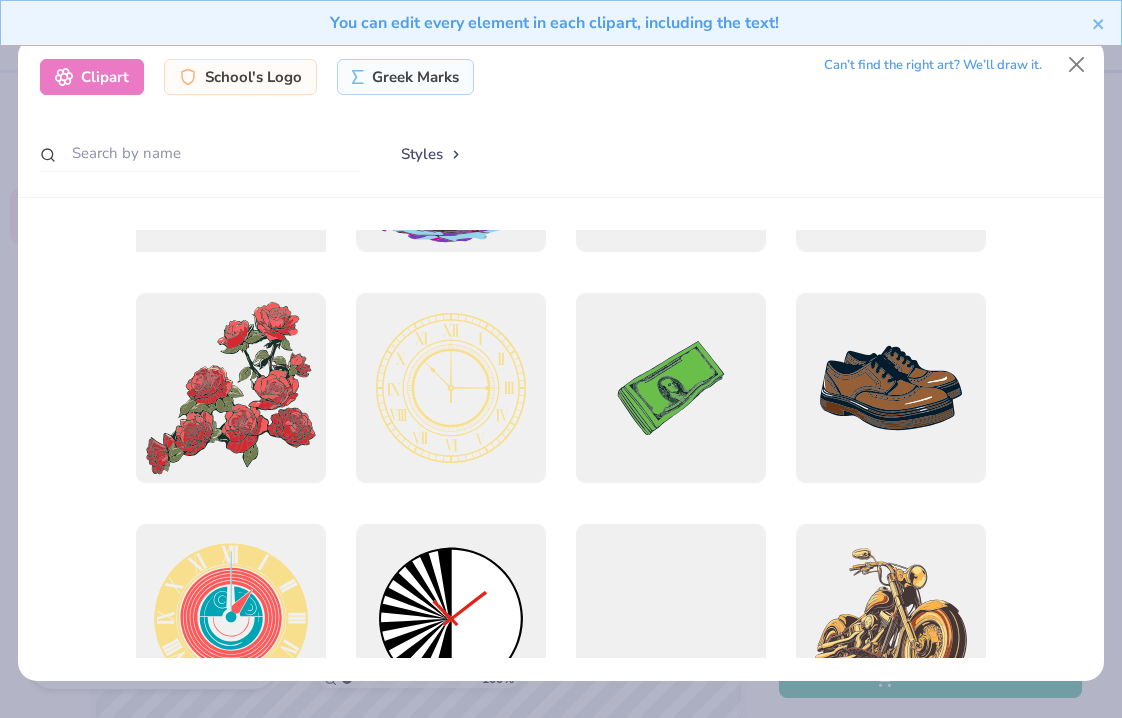 scroll, scrollTop: 205, scrollLeft: 0, axis: vertical 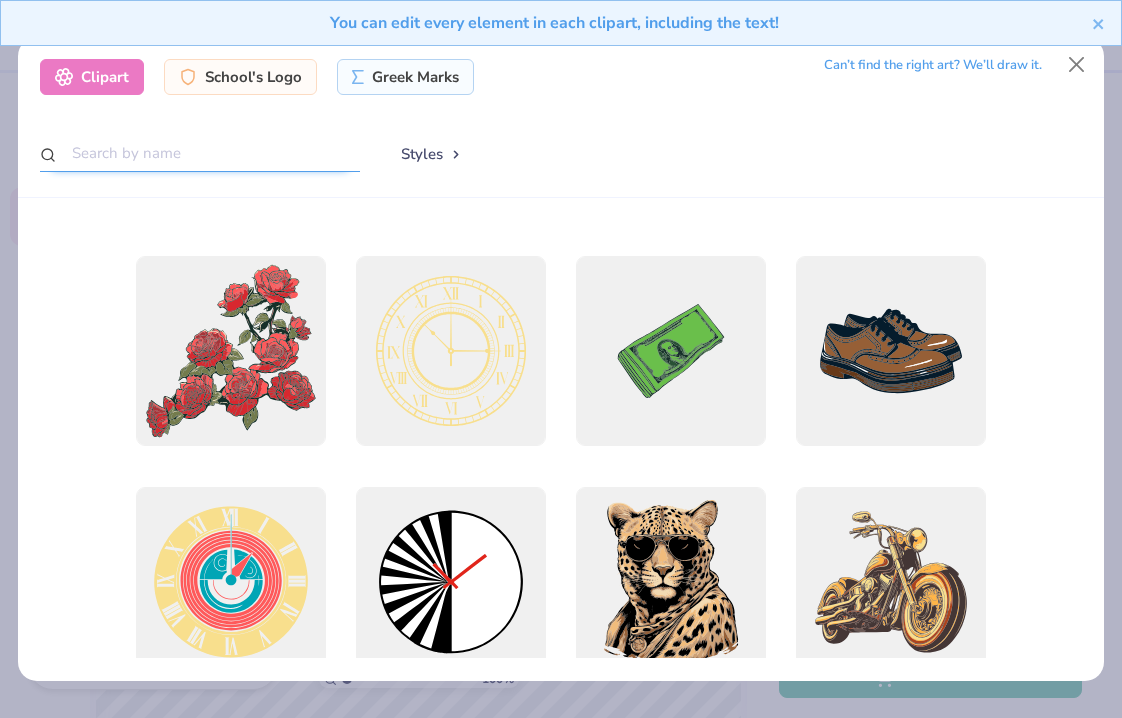 click at bounding box center (200, 153) 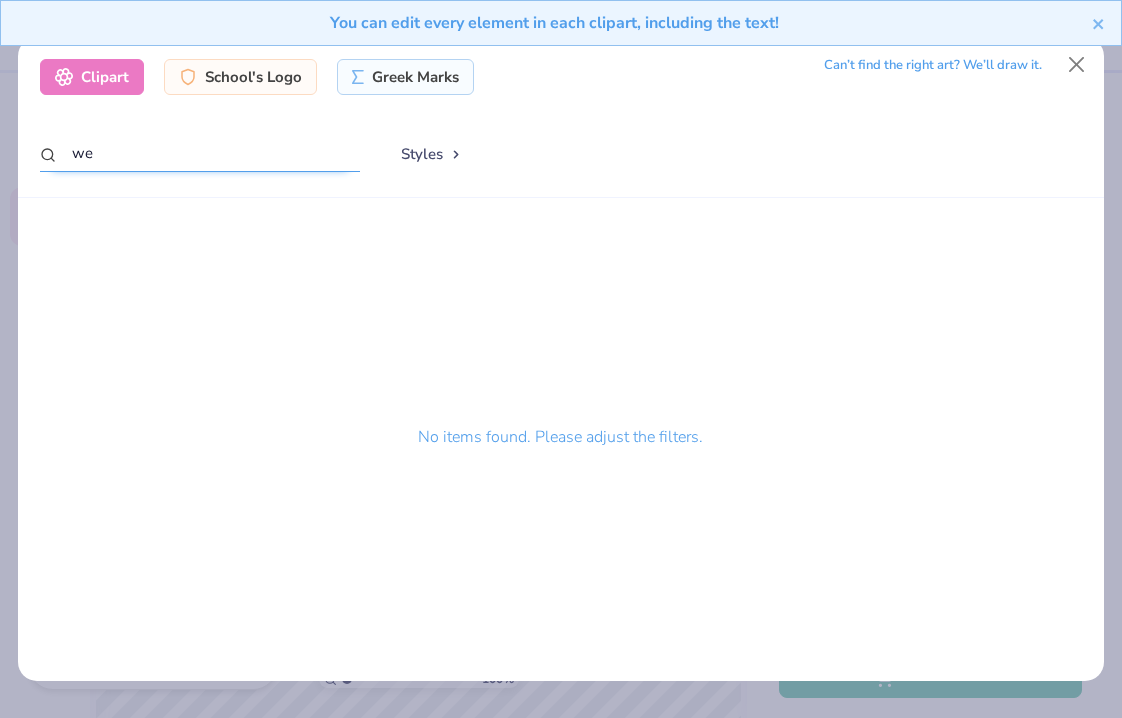 type on "w" 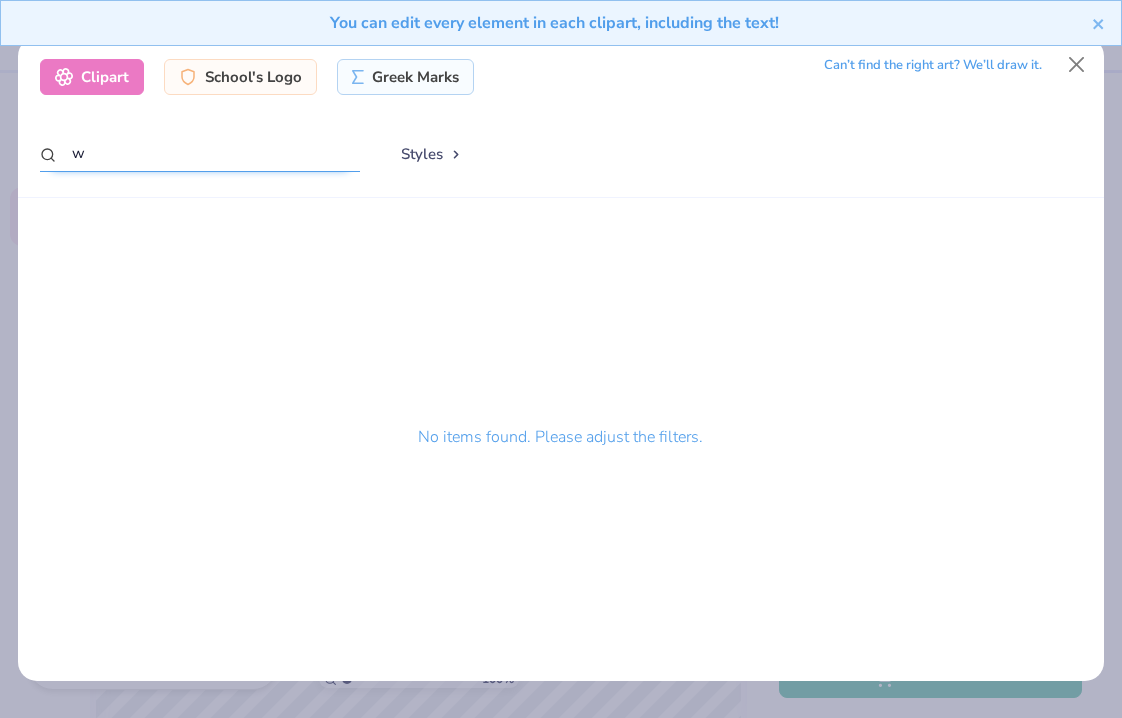 type 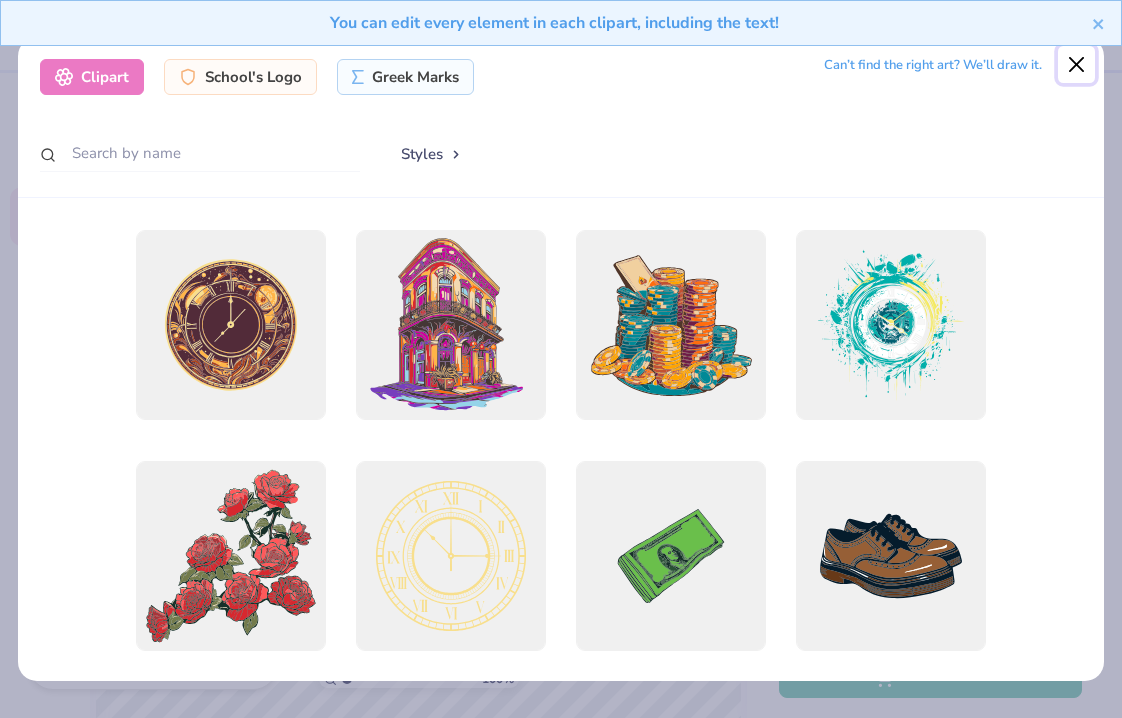 click at bounding box center [1077, 65] 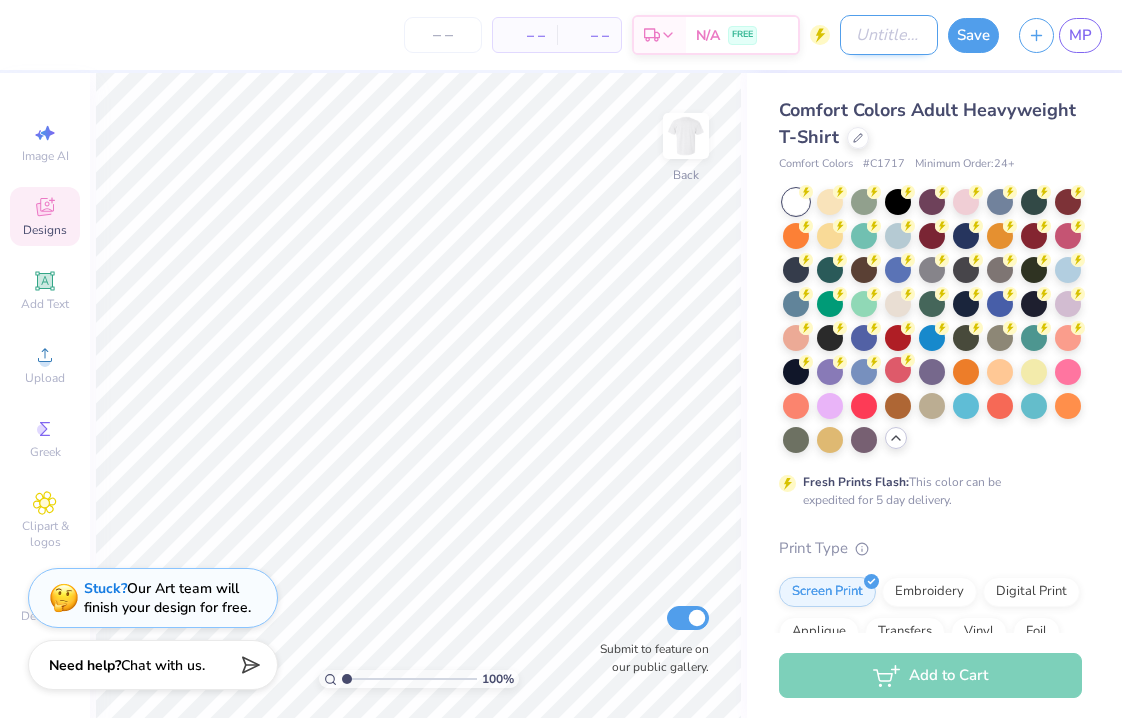 click on "Design Title" at bounding box center [889, 35] 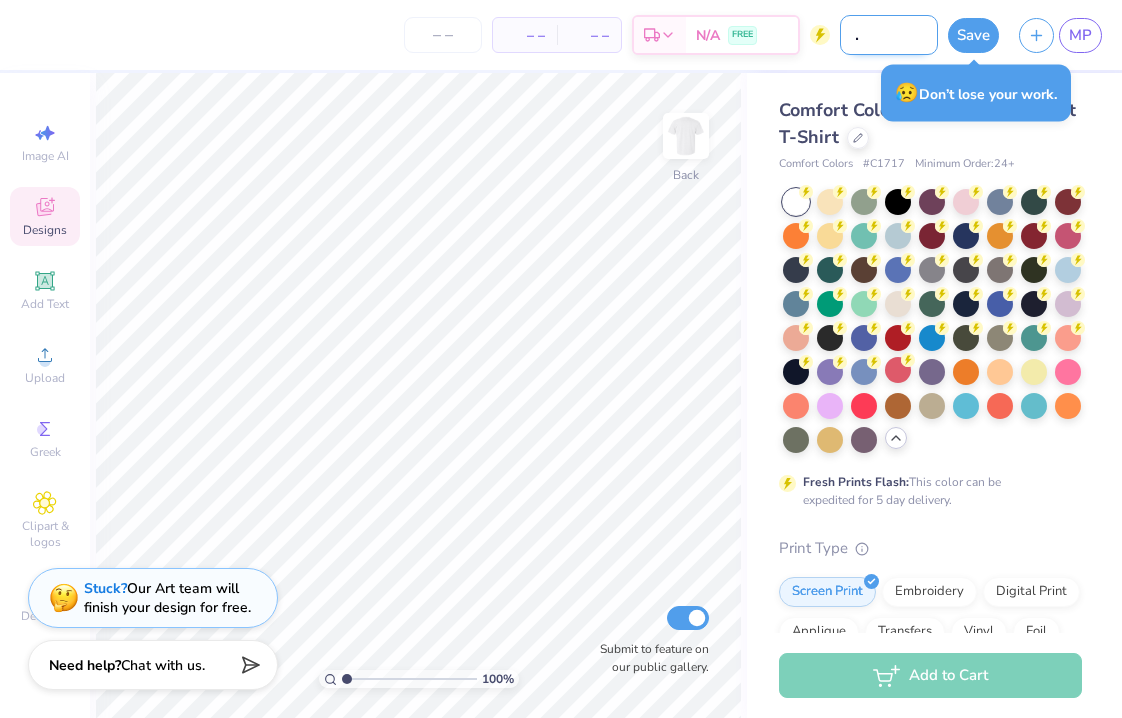 scroll, scrollTop: 0, scrollLeft: 65, axis: horizontal 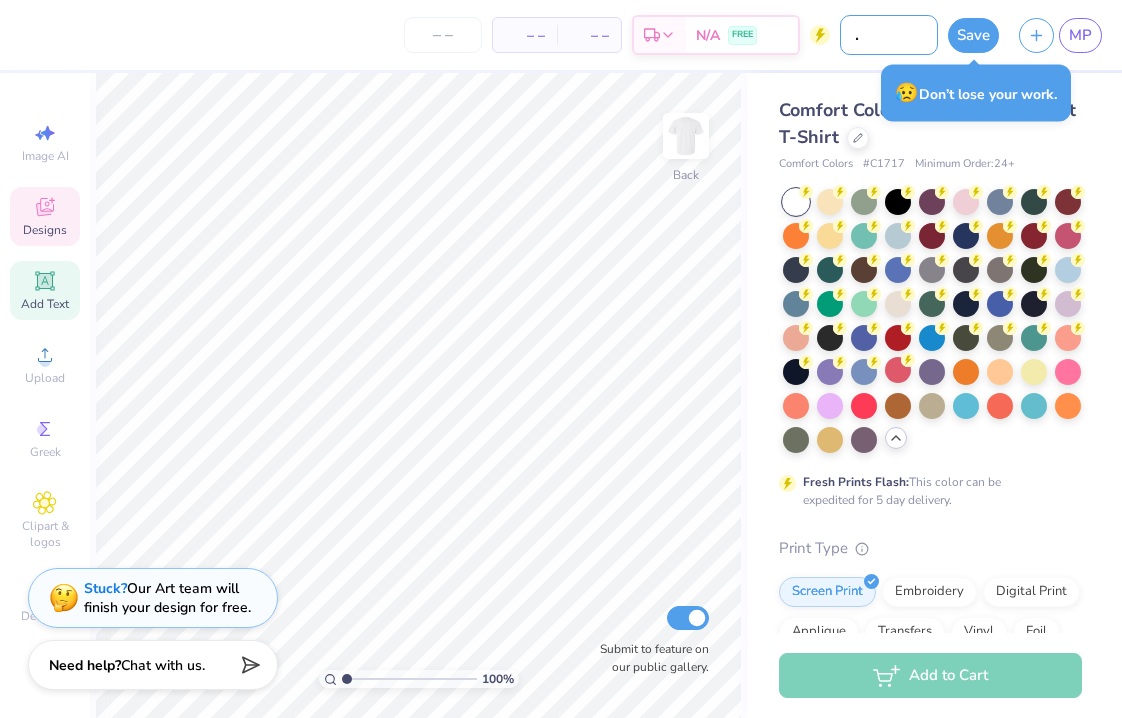 type on "Senior Bar Crawl" 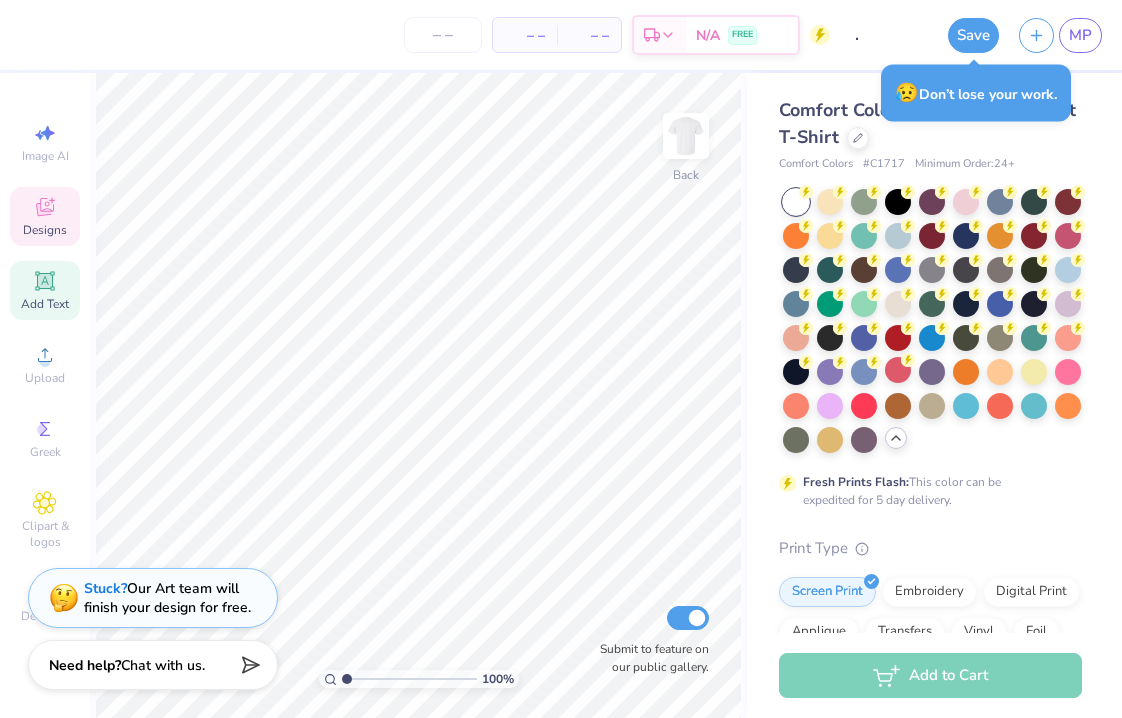scroll, scrollTop: 0, scrollLeft: 0, axis: both 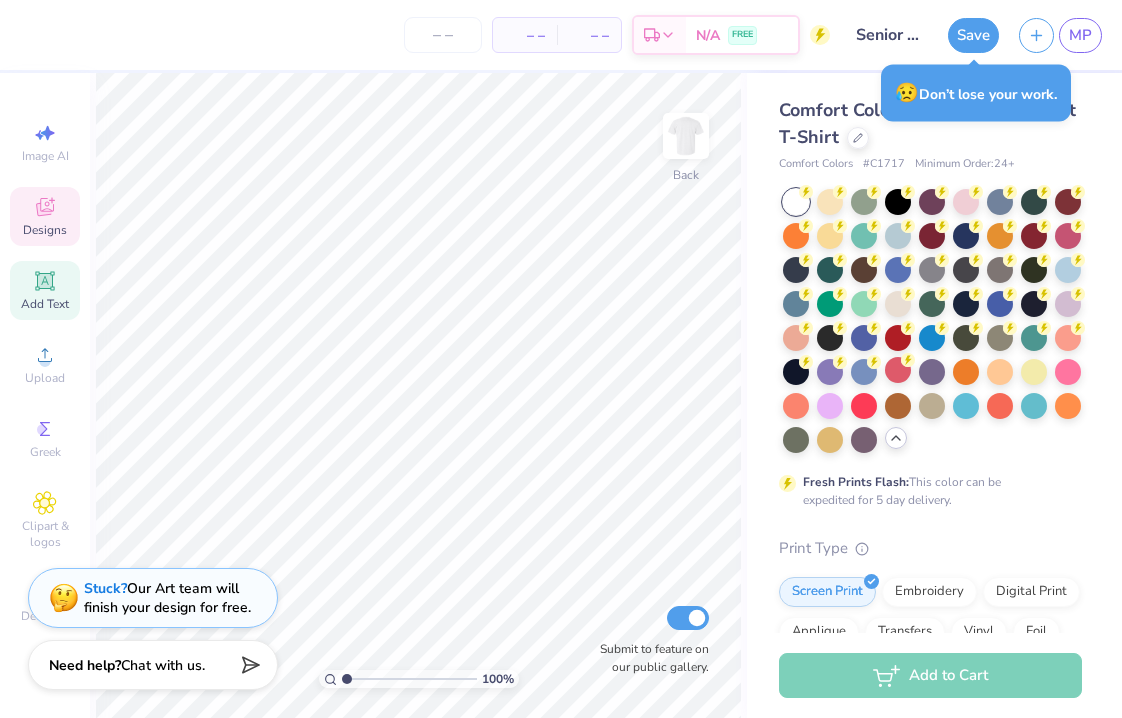 click 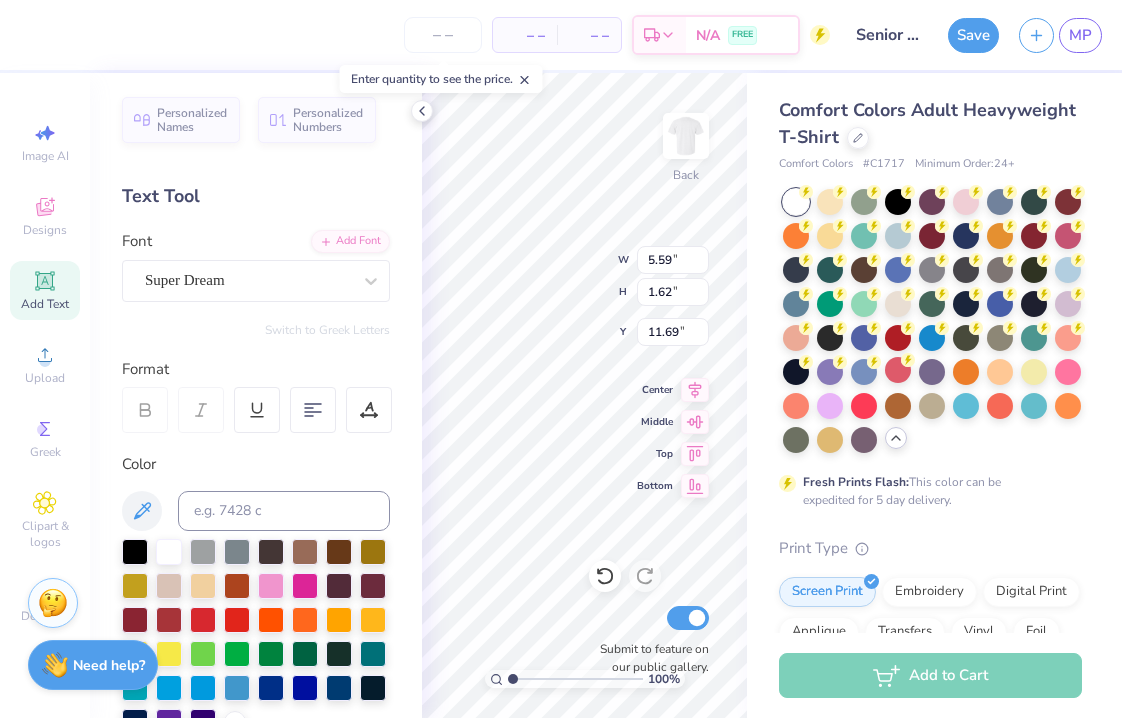 scroll, scrollTop: 0, scrollLeft: 5, axis: horizontal 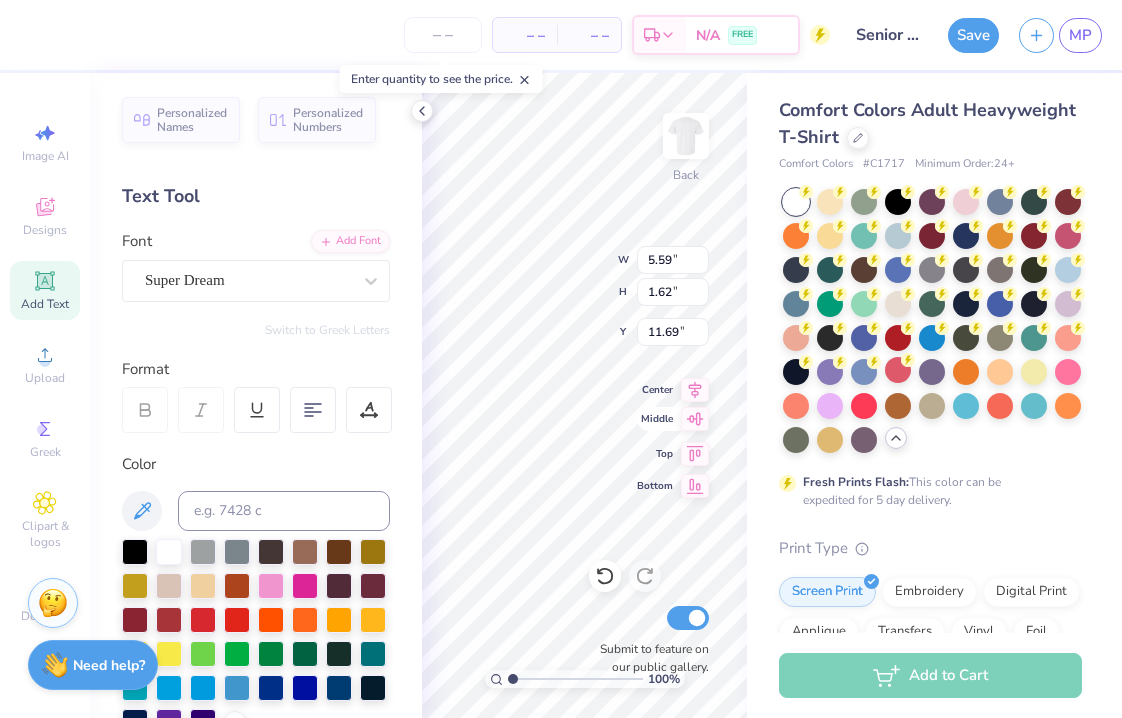 type on "We Crawl Before We We Walk" 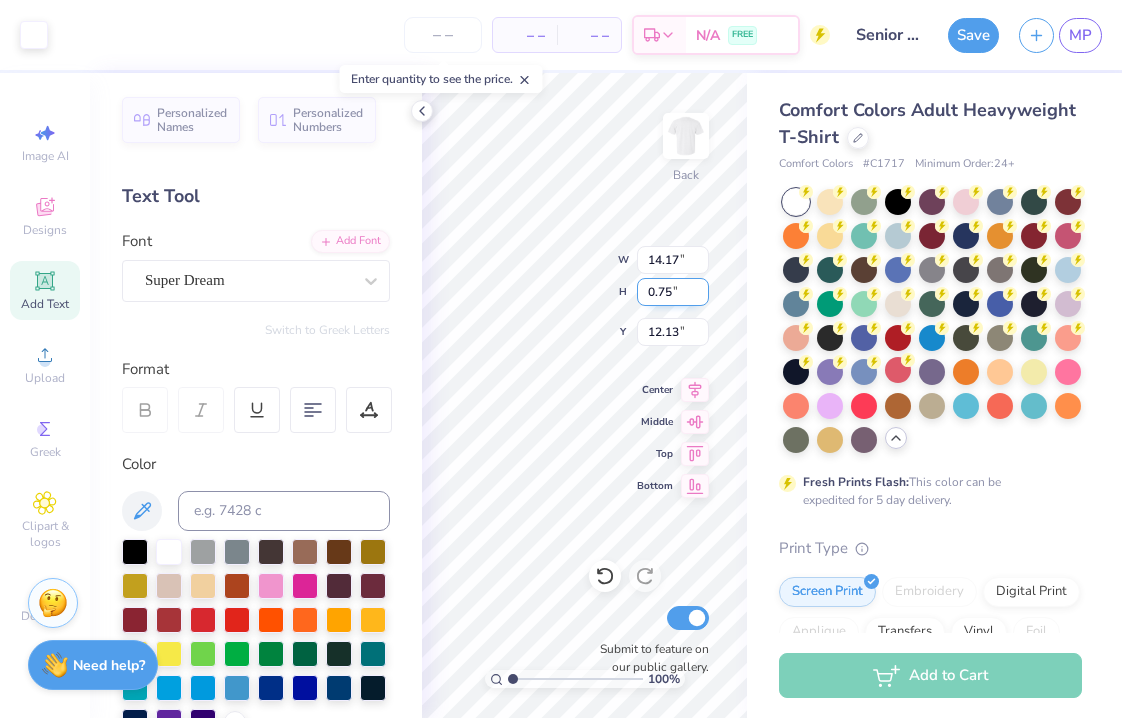 click on "100  % Back W 14.17 14.17 " H 0.75 0.75 " Y 12.13 12.13 " Center Middle Top Bottom Submit to feature on our public gallery." at bounding box center [584, 395] 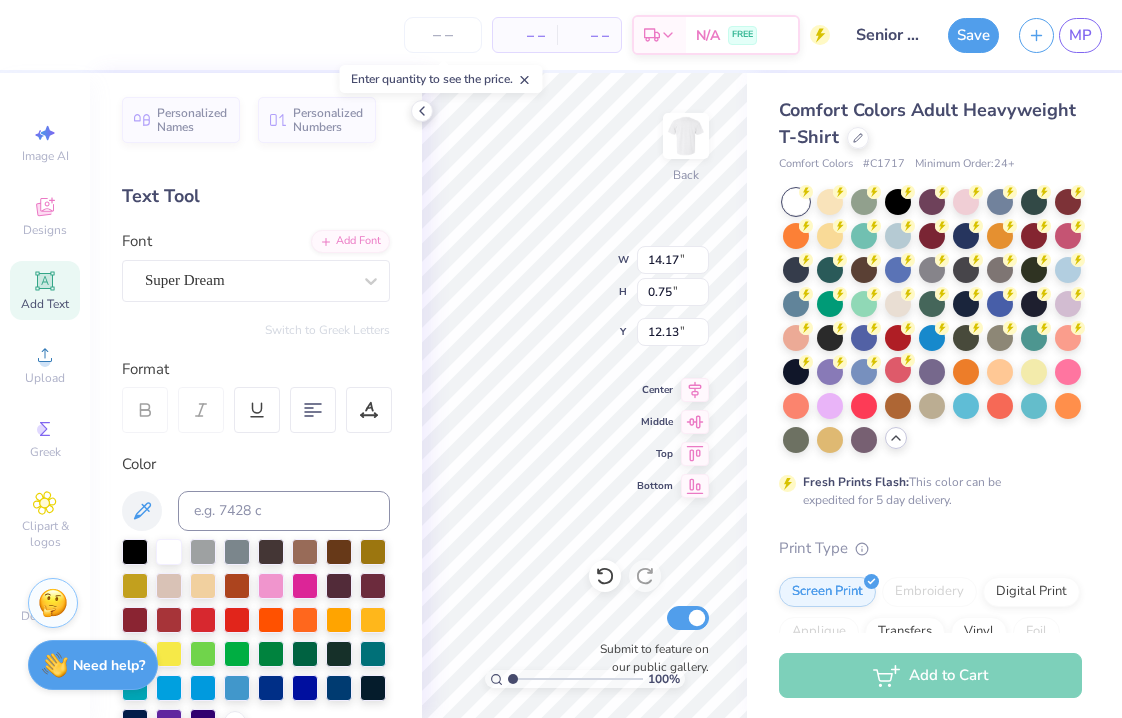 type on "5.46" 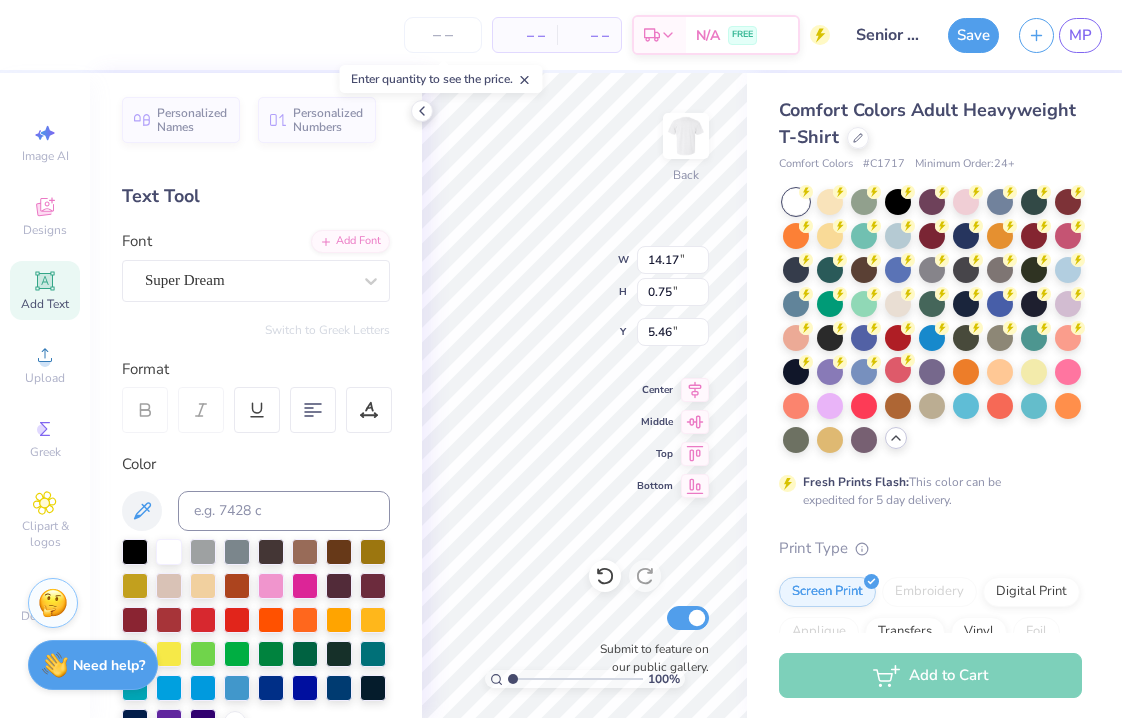 scroll, scrollTop: 0, scrollLeft: 3, axis: horizontal 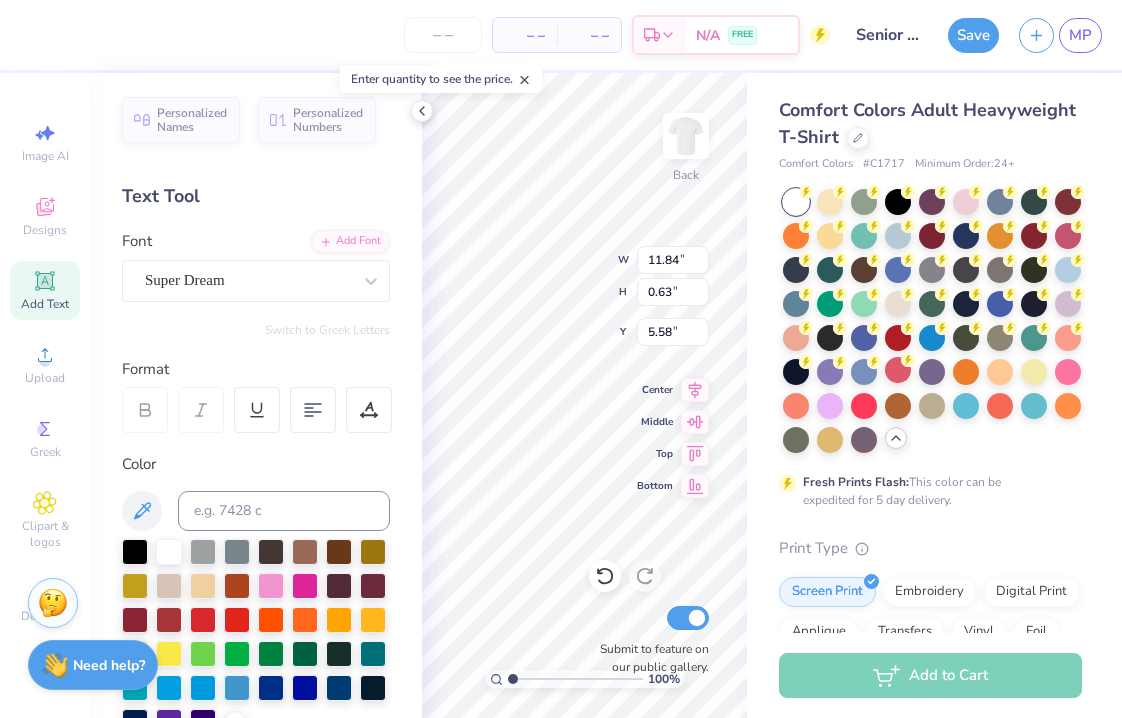 type on "11.84" 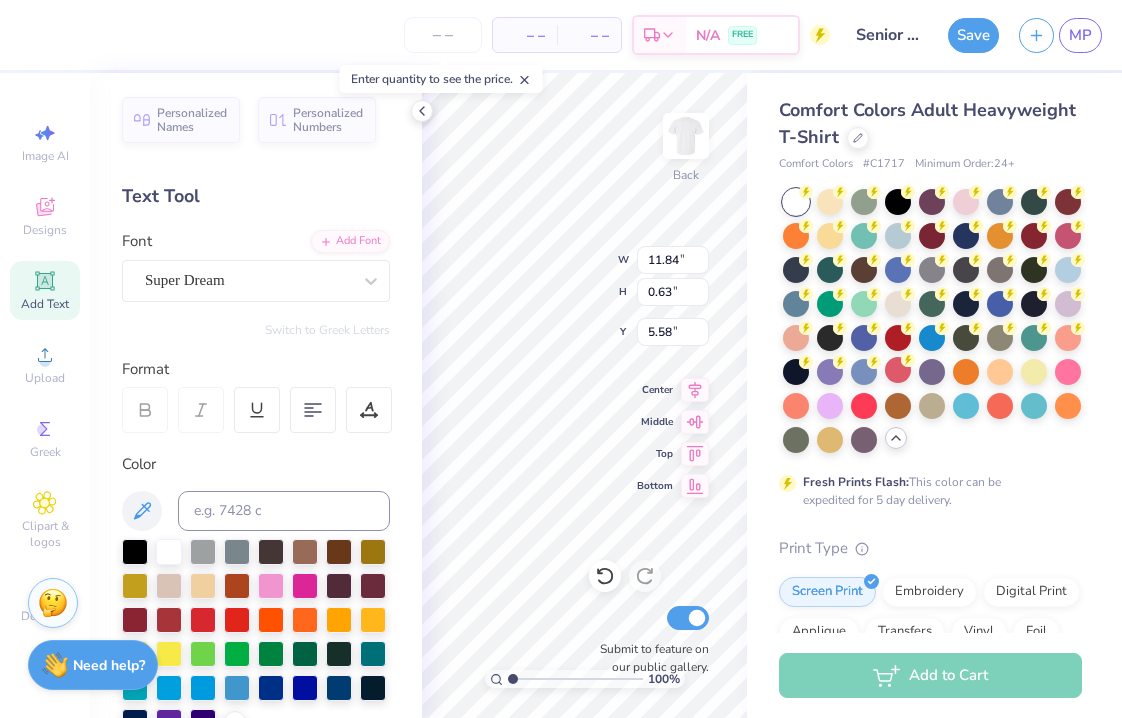 type on "5.62" 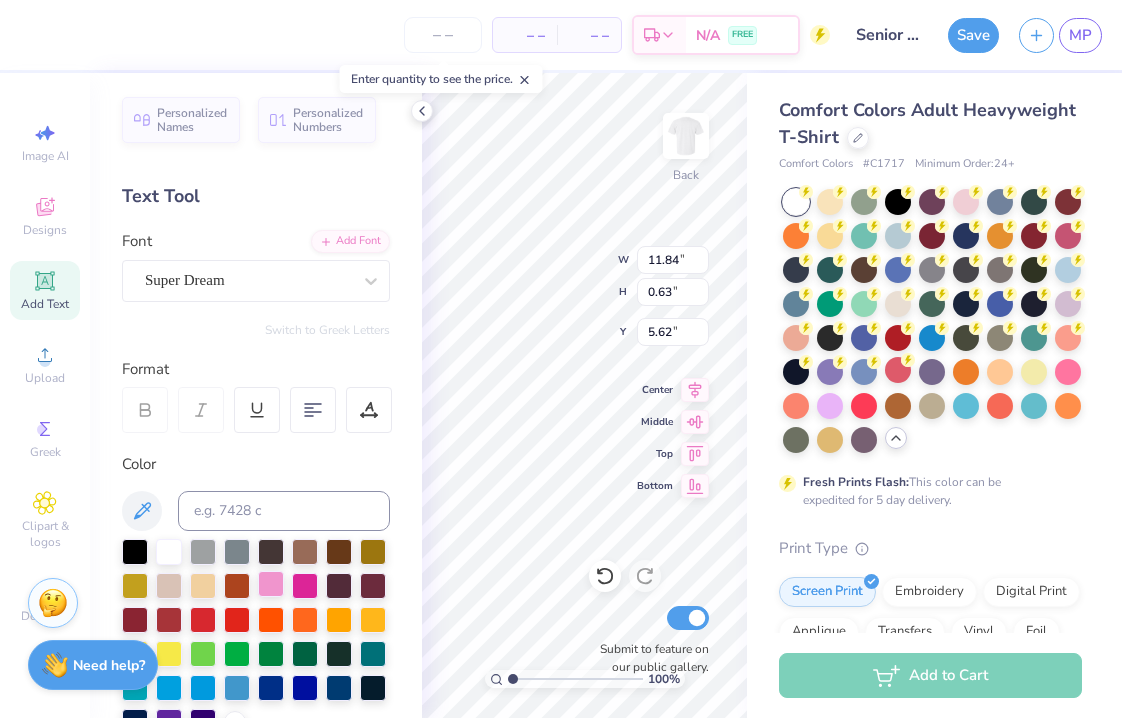 click at bounding box center (271, 584) 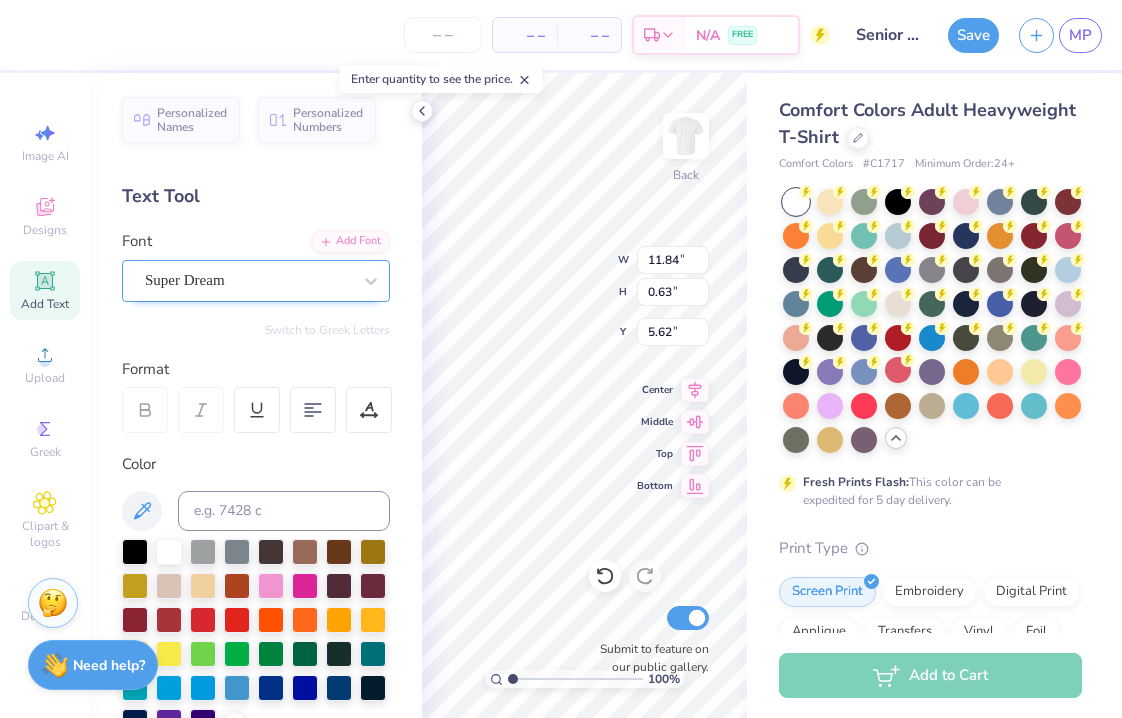click on "Super Dream" at bounding box center [248, 280] 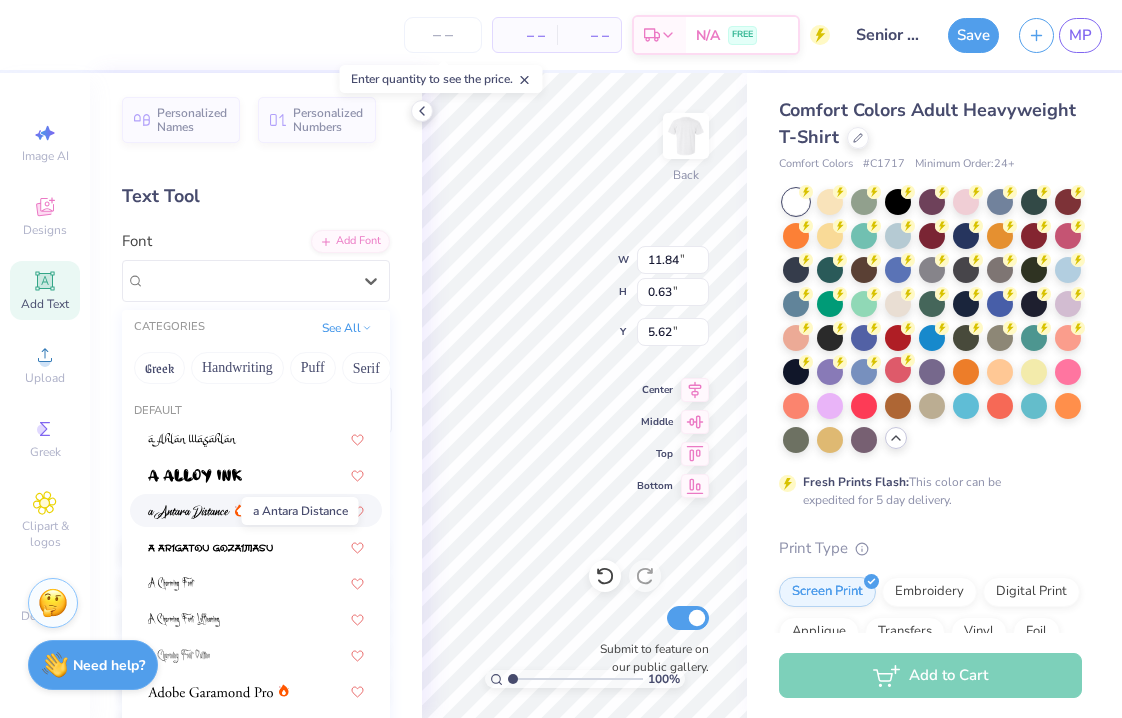 click at bounding box center [189, 512] 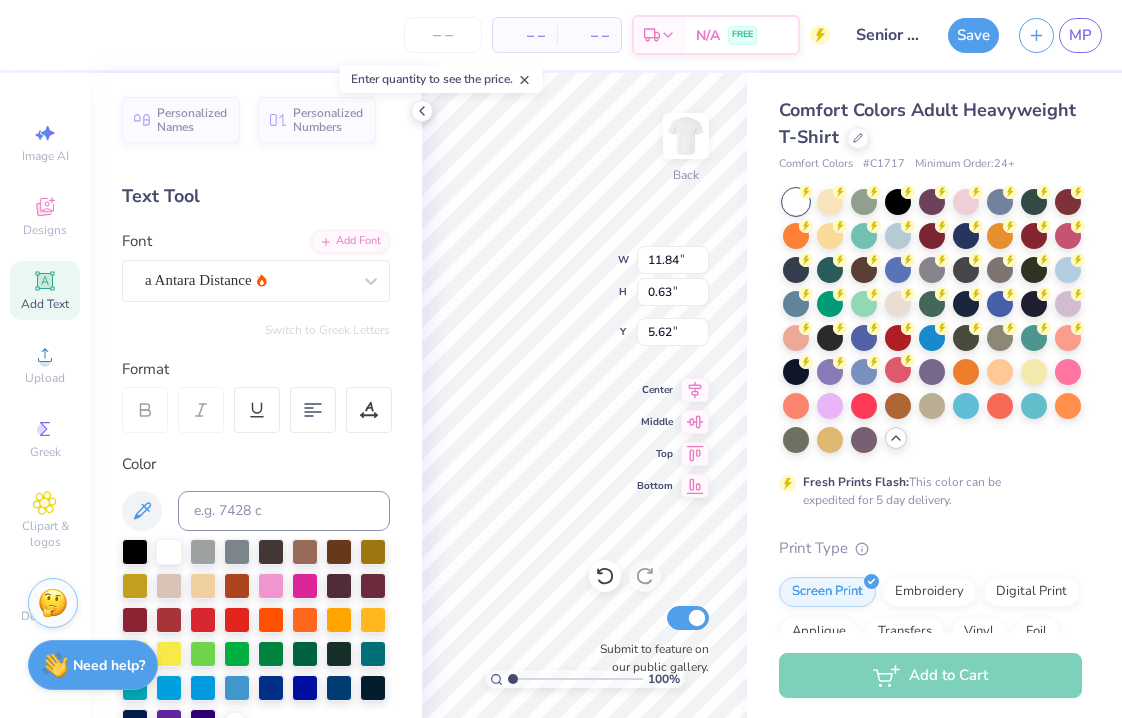 type on "10.46" 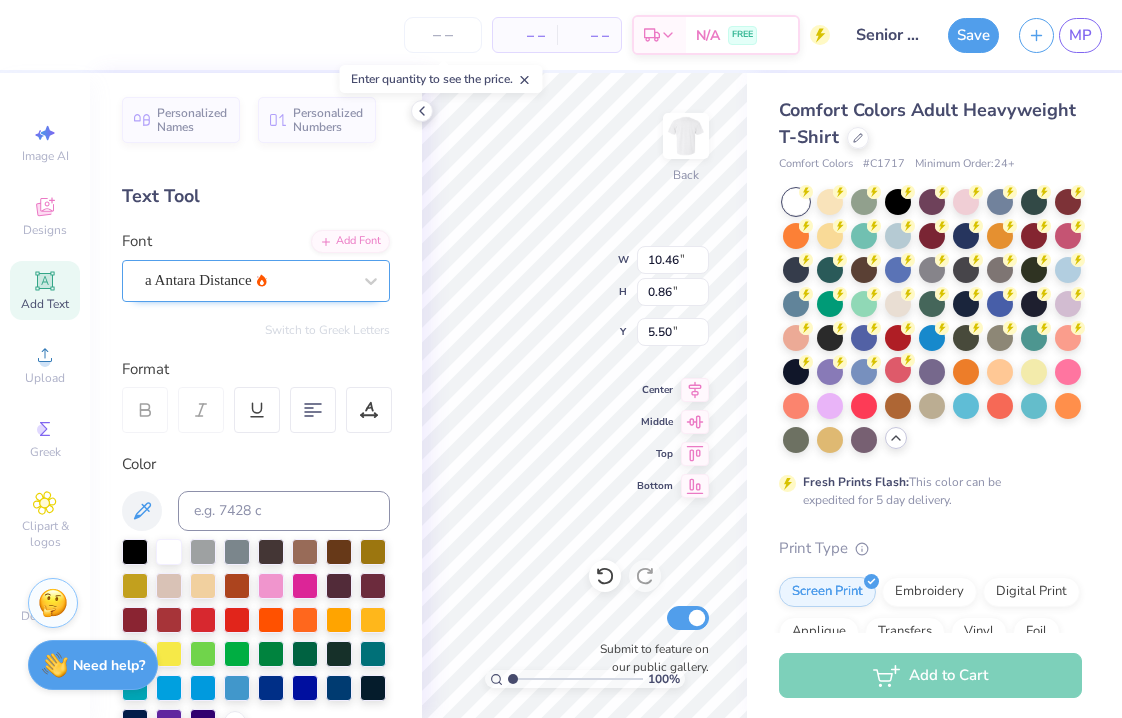 click on "a Antara Distance" at bounding box center (248, 280) 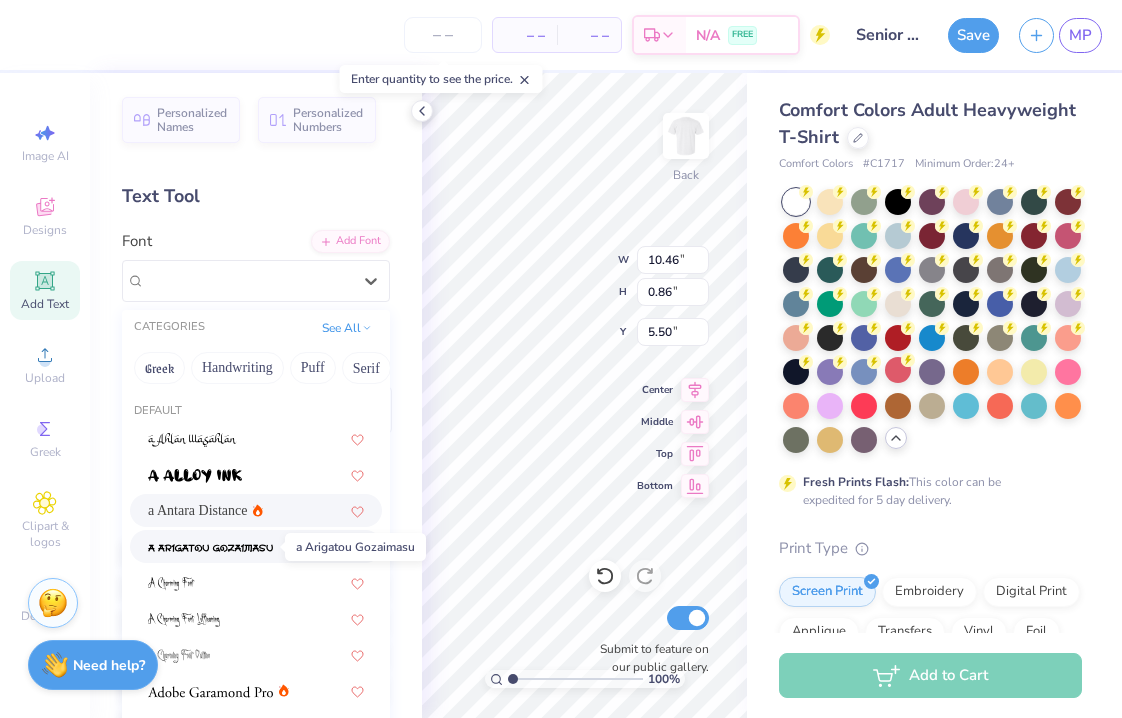 click at bounding box center (210, 548) 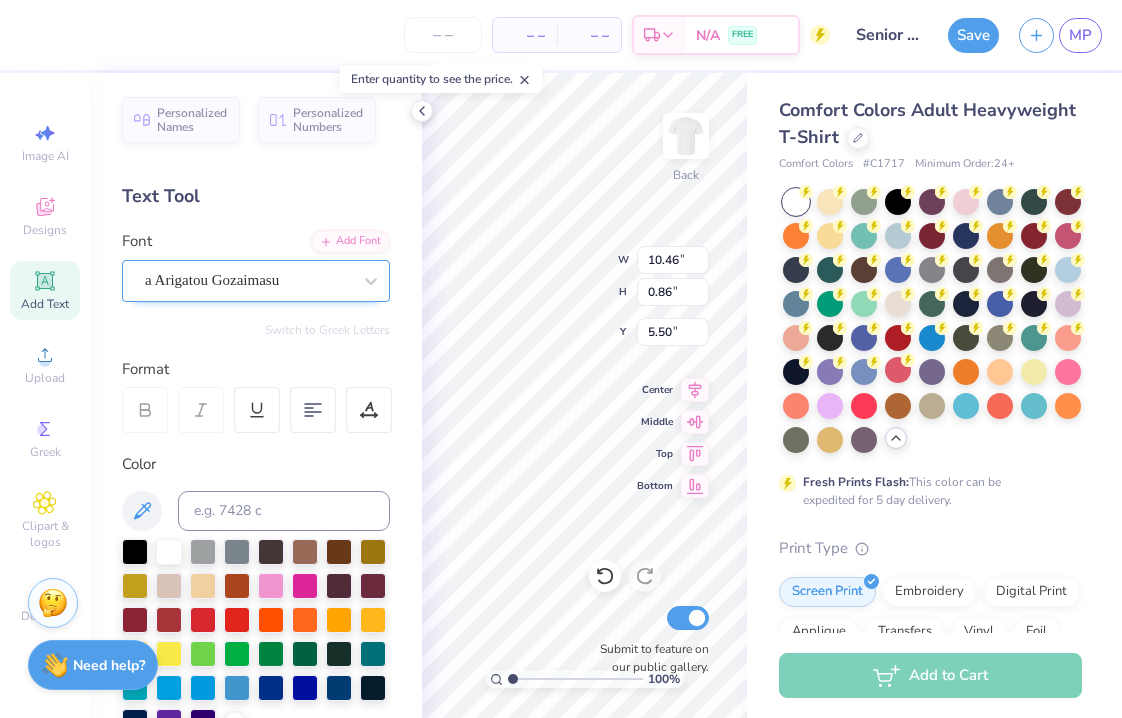 type on "14.17" 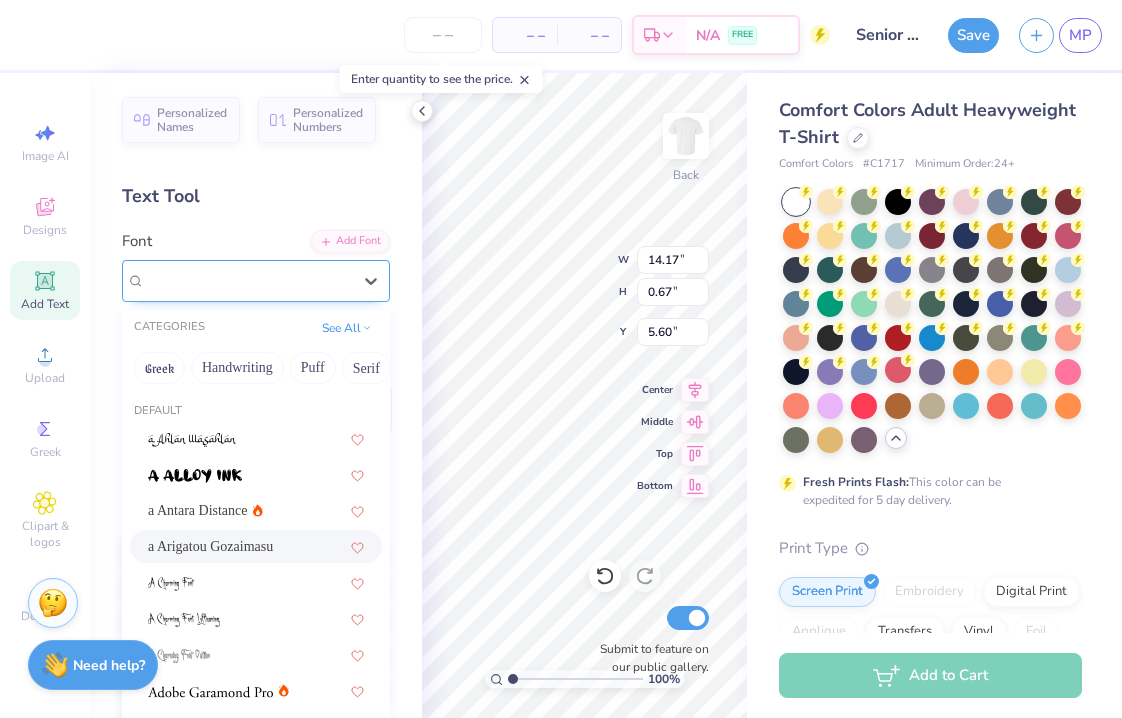 click on "a Arigatou Gozaimasu" at bounding box center [248, 280] 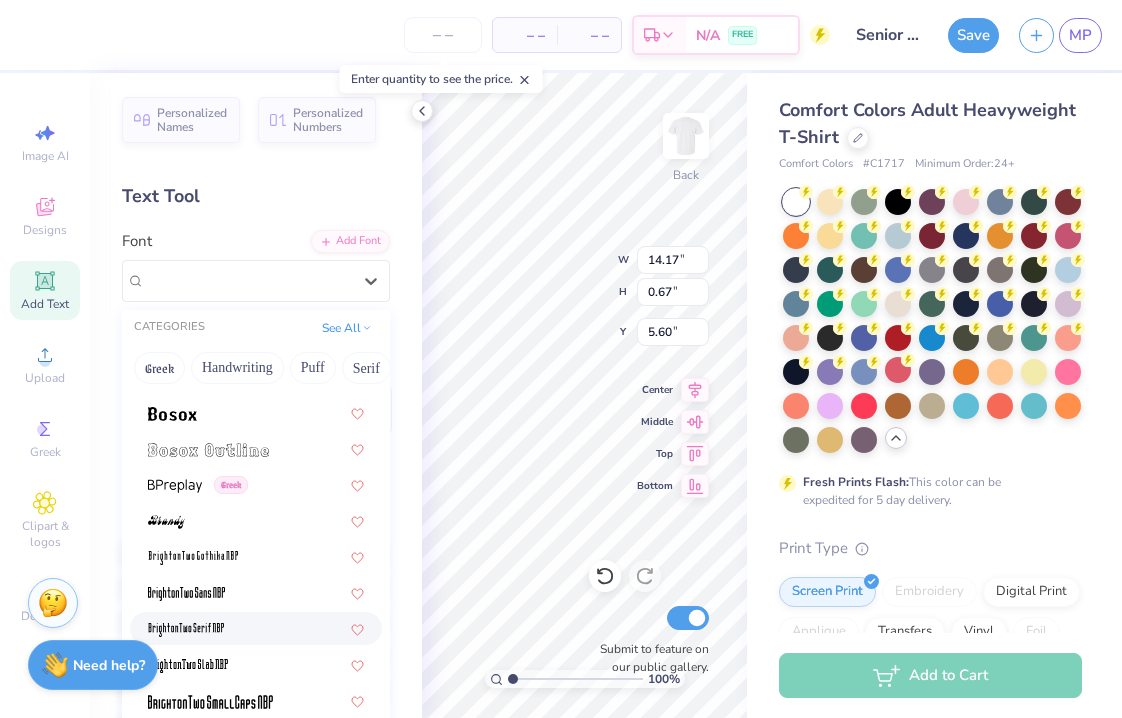 scroll, scrollTop: 1347, scrollLeft: 0, axis: vertical 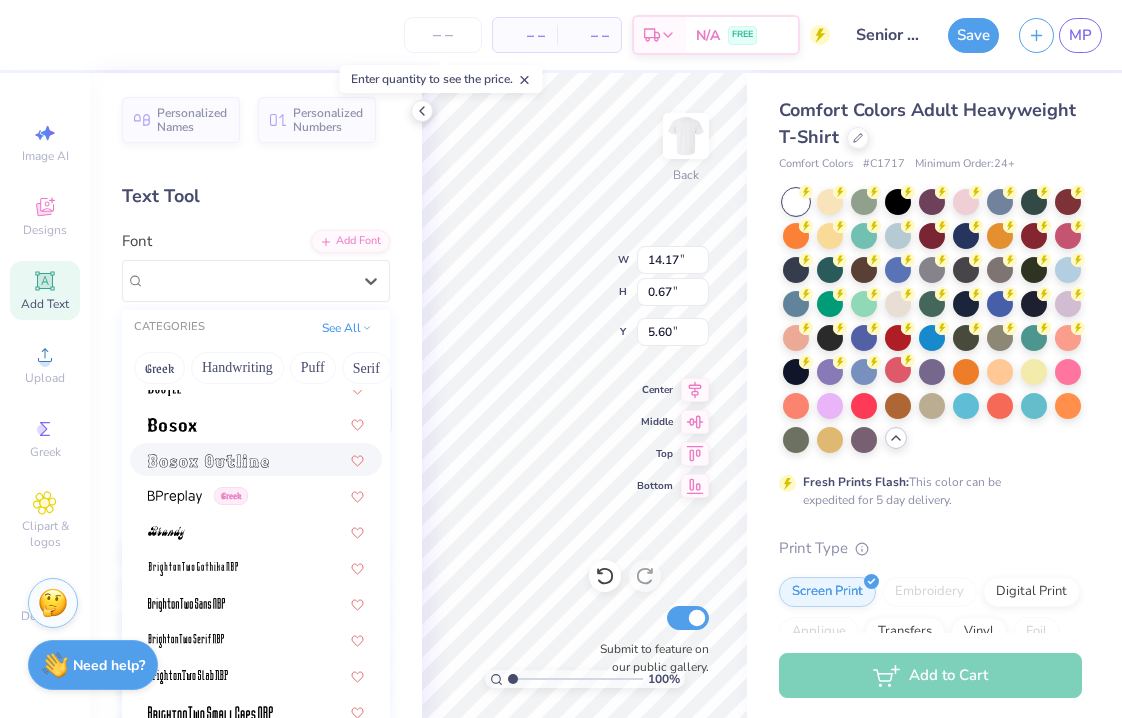 click at bounding box center (256, 459) 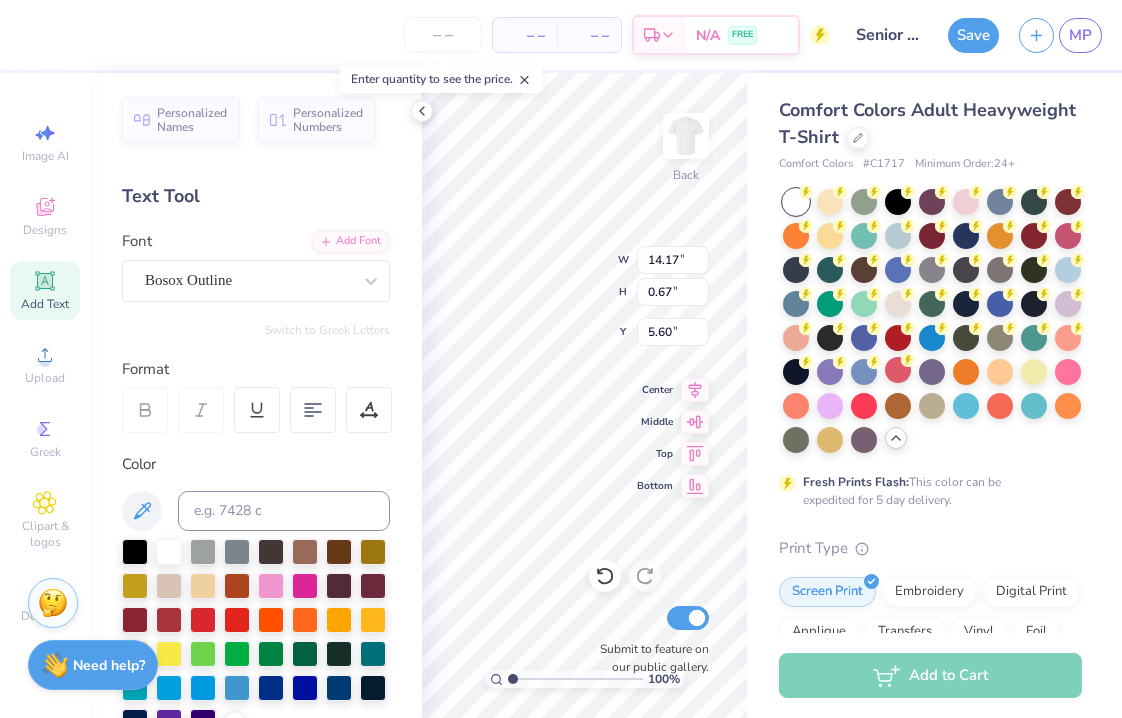 type on "10.03" 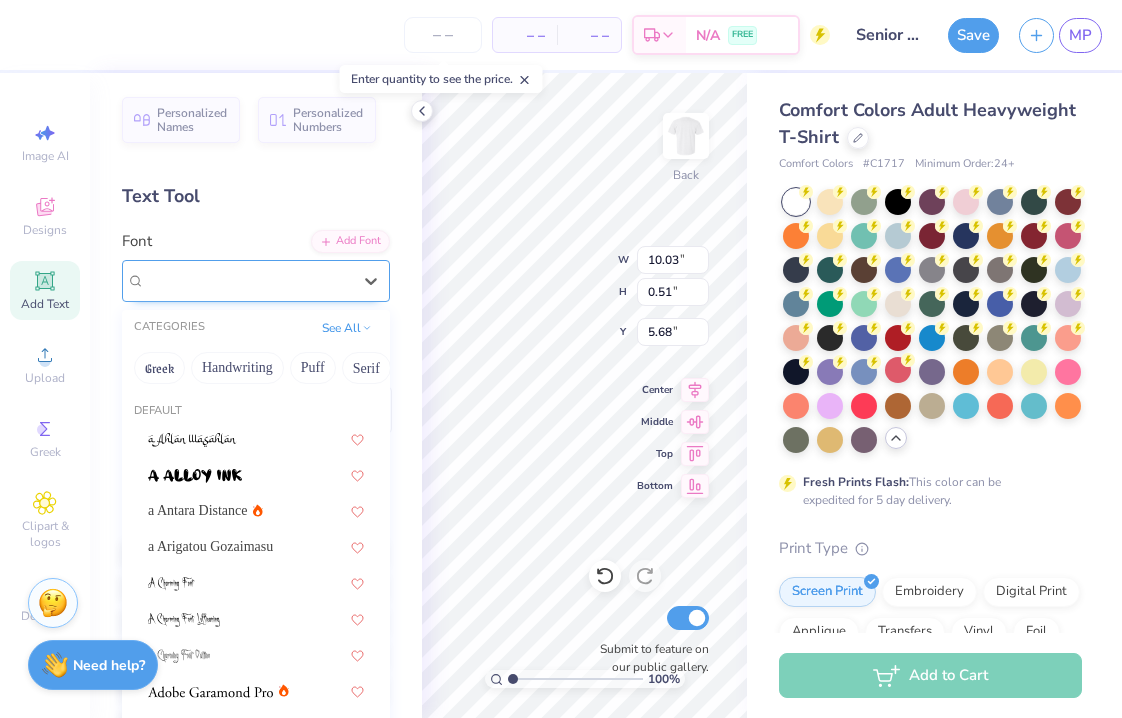 click on "Bosox Outline" at bounding box center (248, 280) 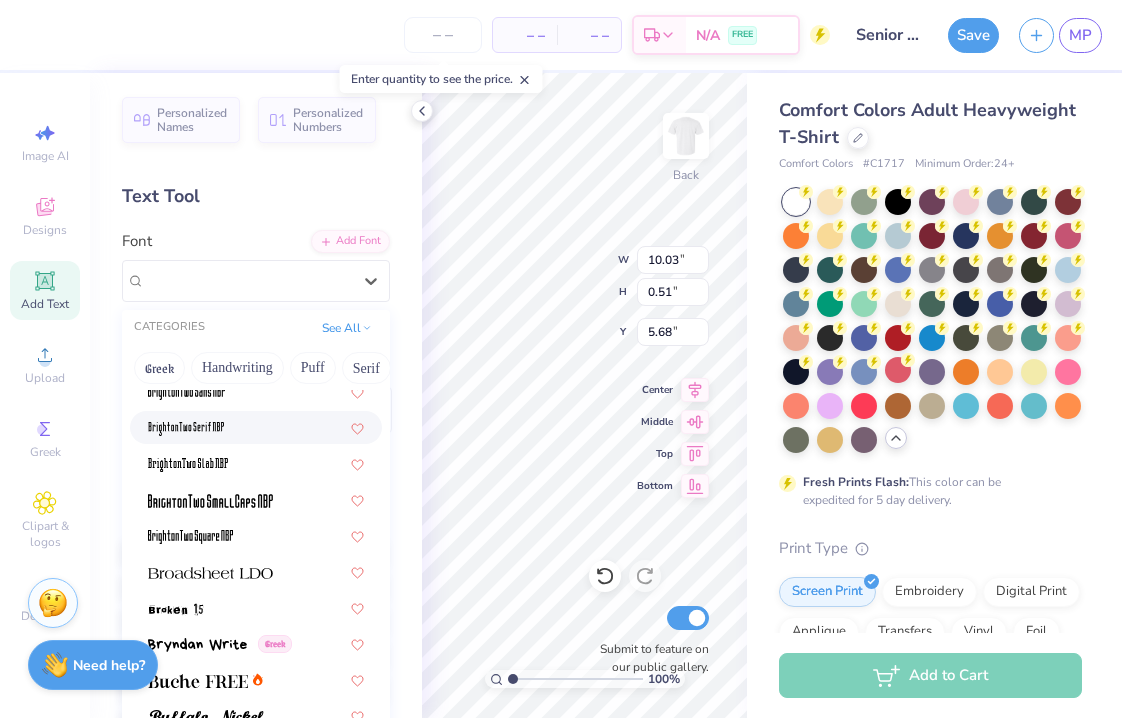 scroll, scrollTop: 1583, scrollLeft: 0, axis: vertical 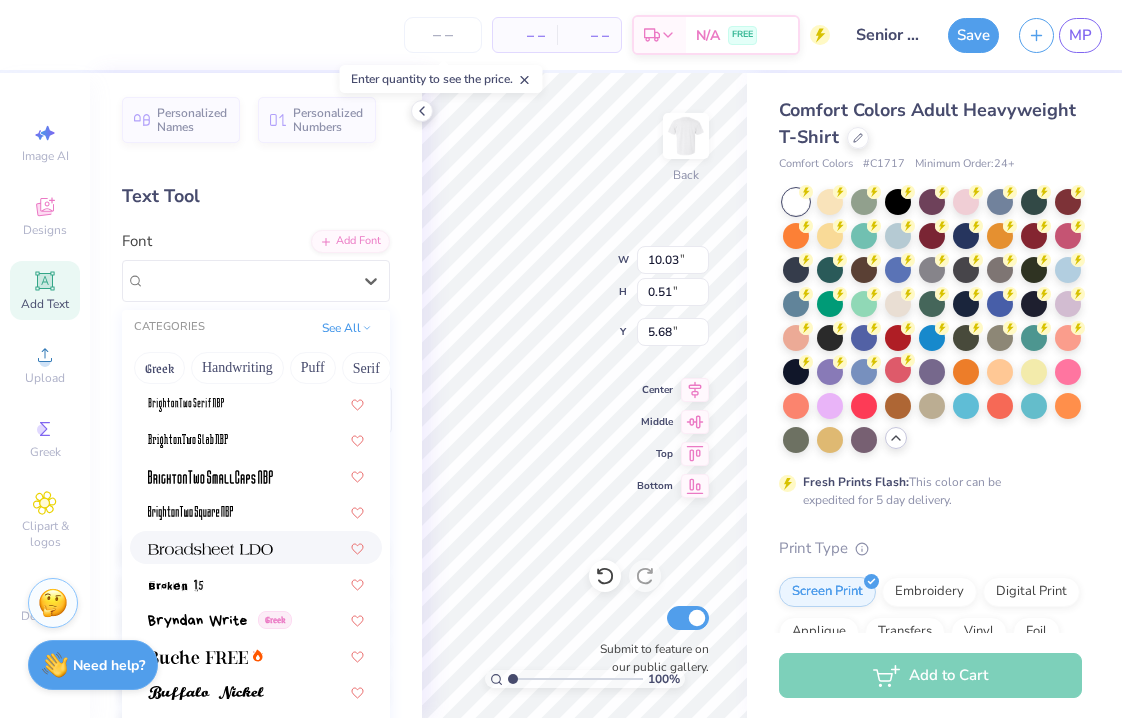 click at bounding box center [210, 547] 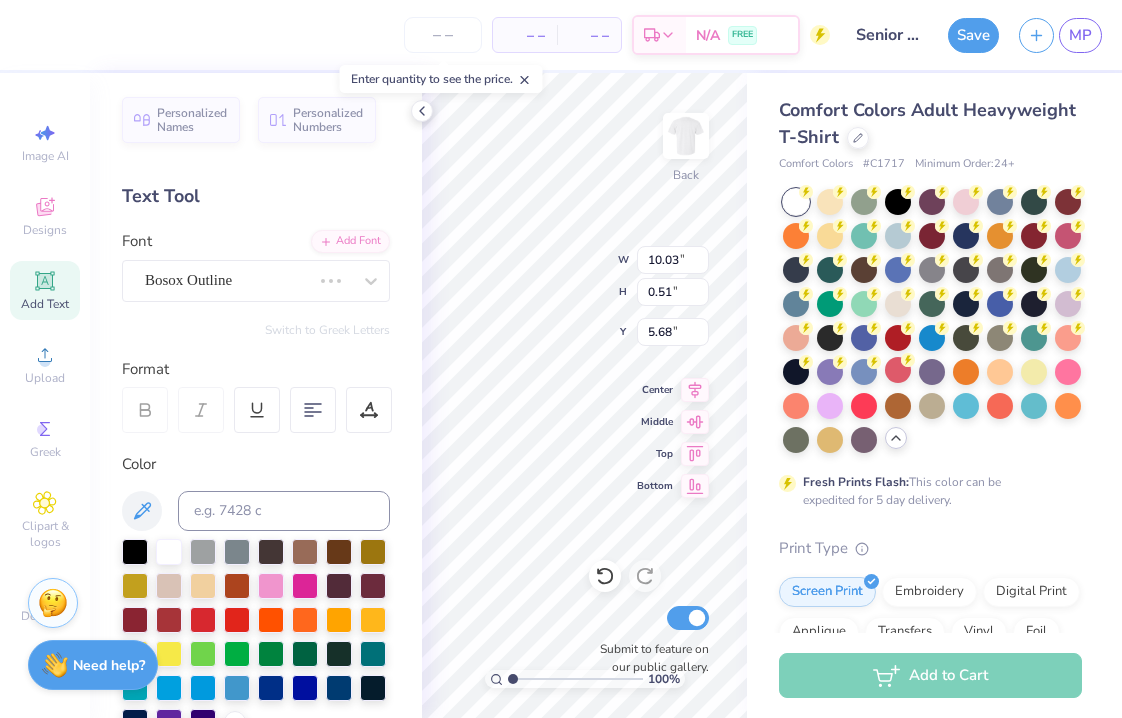 type on "12.08" 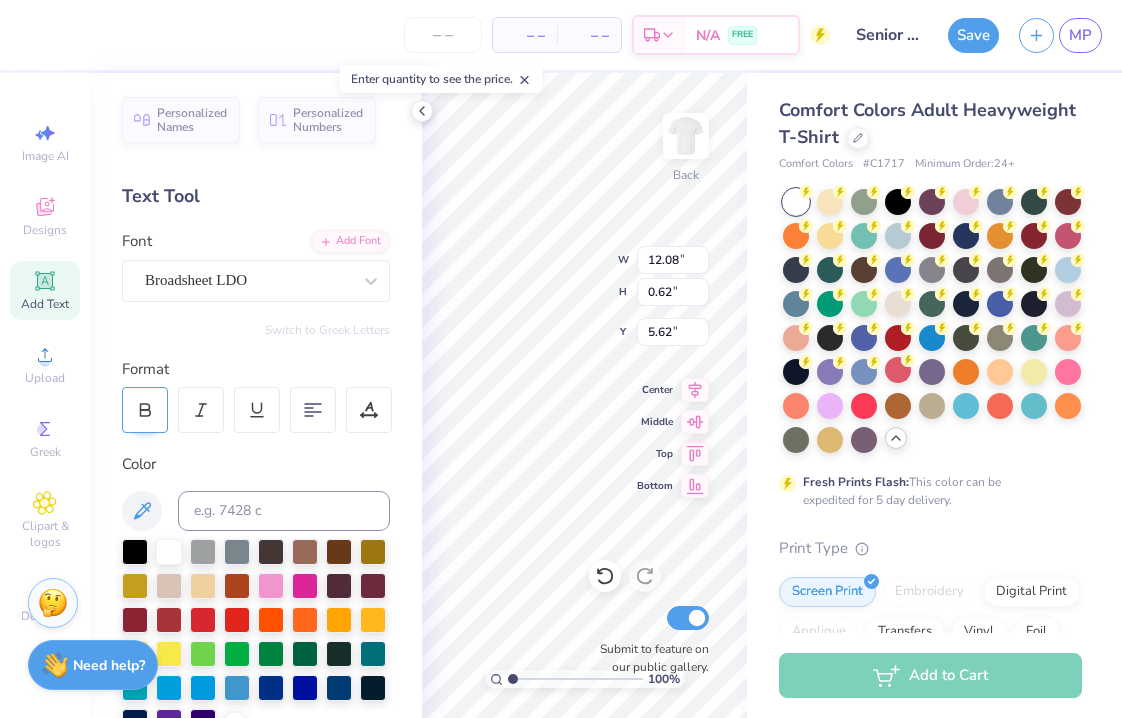 click at bounding box center [145, 410] 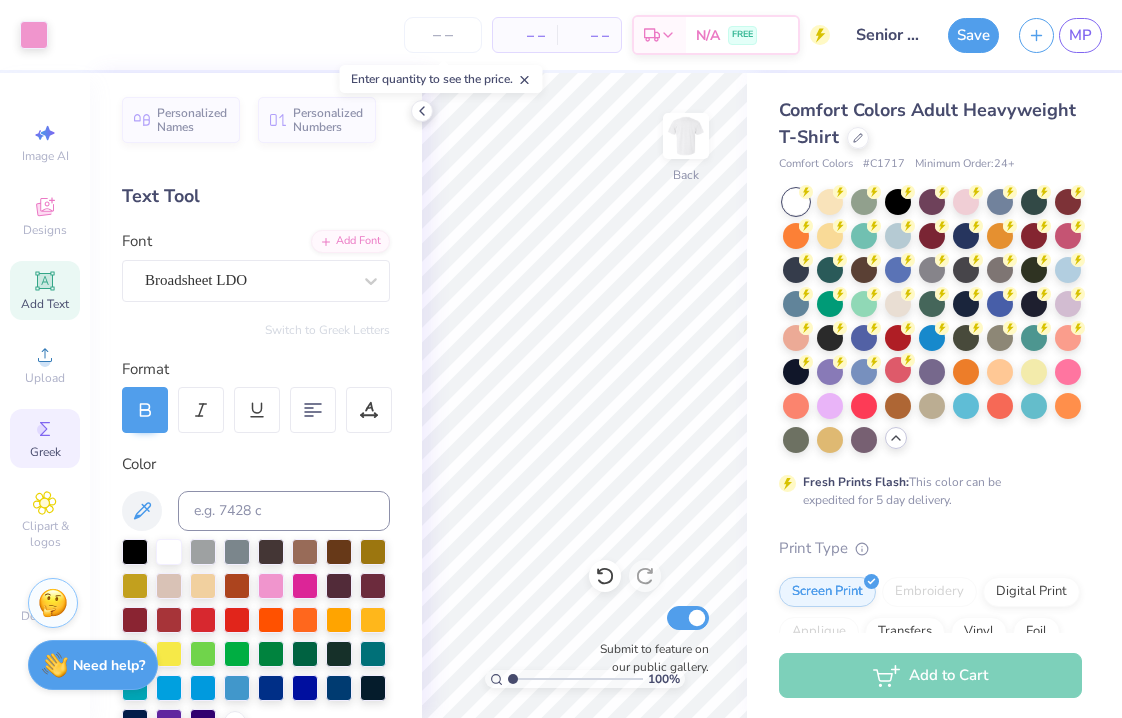 click 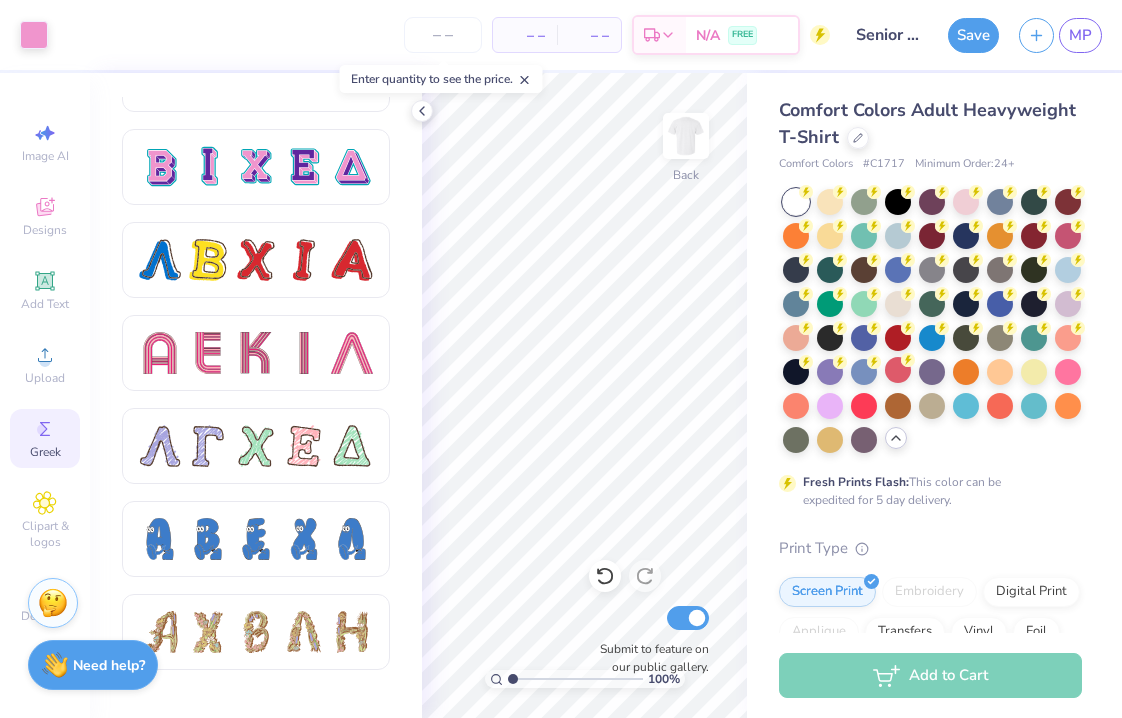 scroll, scrollTop: 1624, scrollLeft: 0, axis: vertical 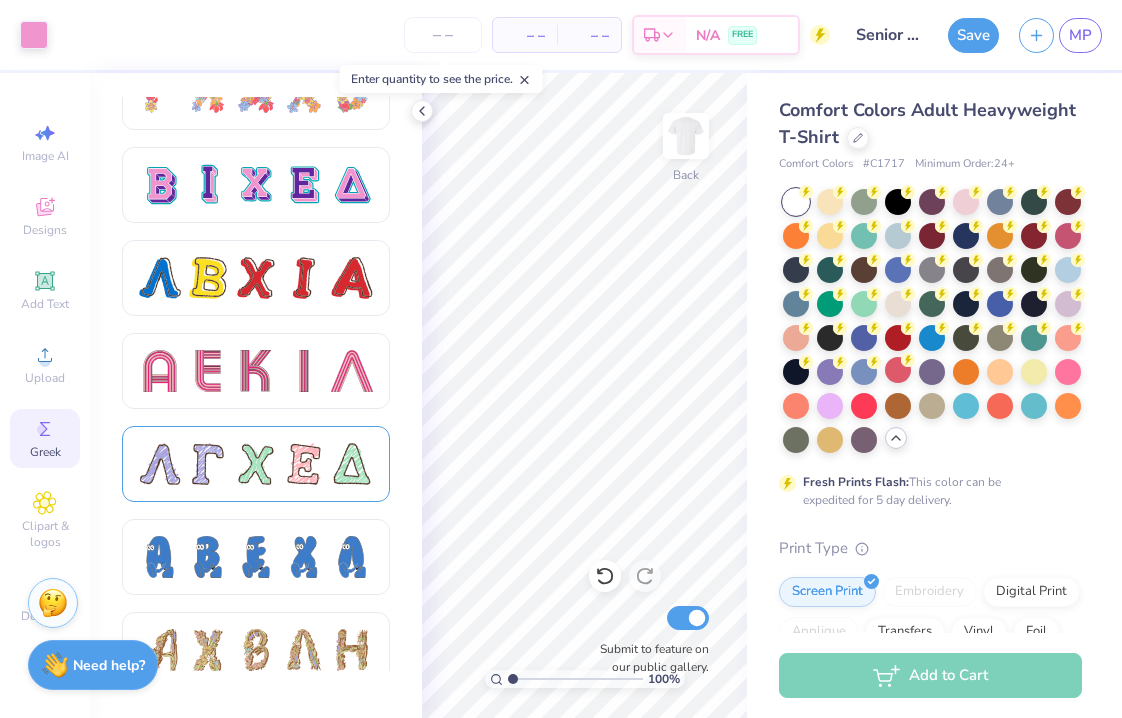 click at bounding box center (256, 464) 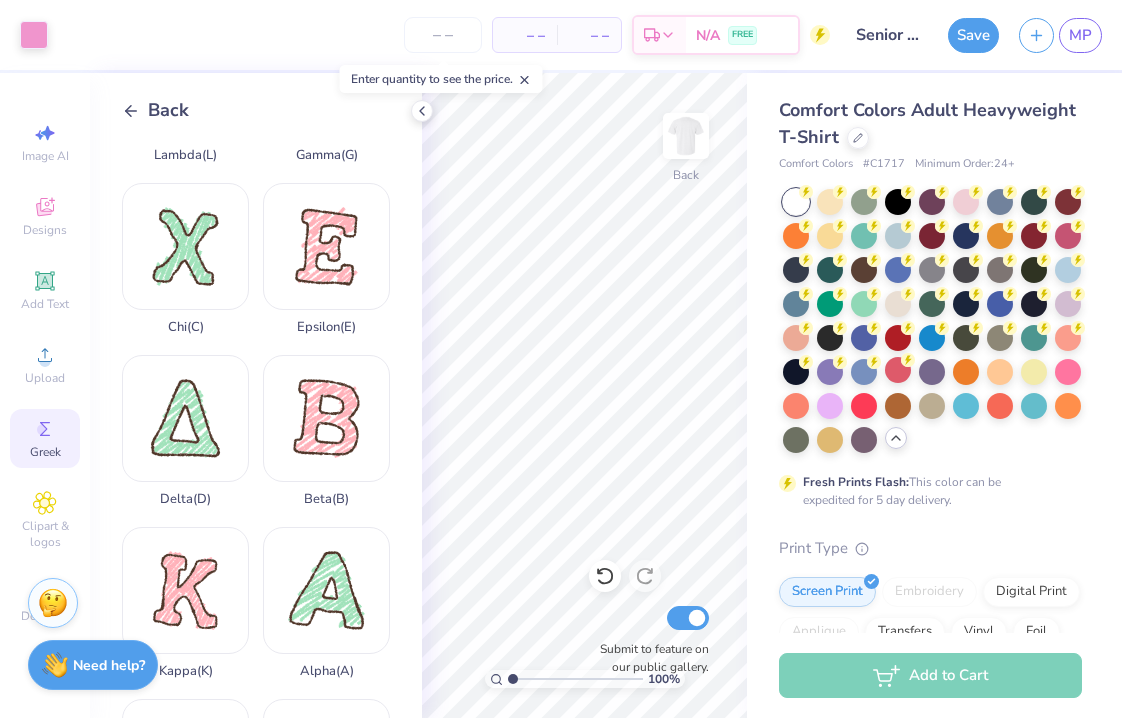 scroll, scrollTop: 137, scrollLeft: 0, axis: vertical 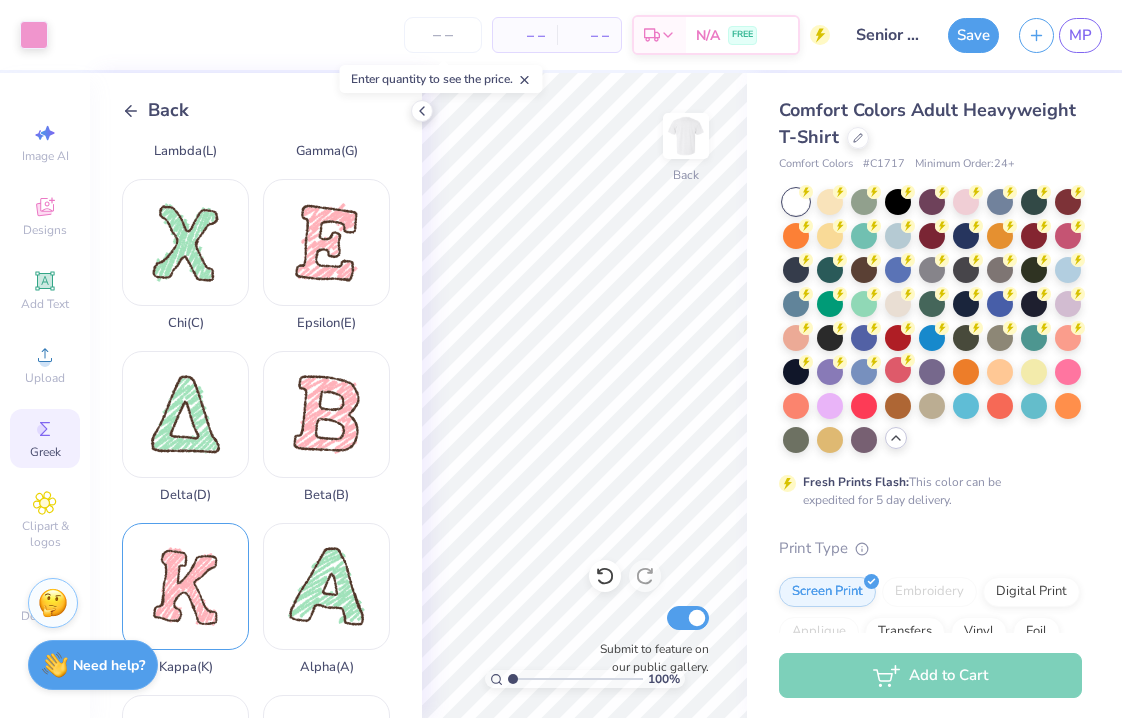 click on "Kappa  ( K )" at bounding box center [185, 599] 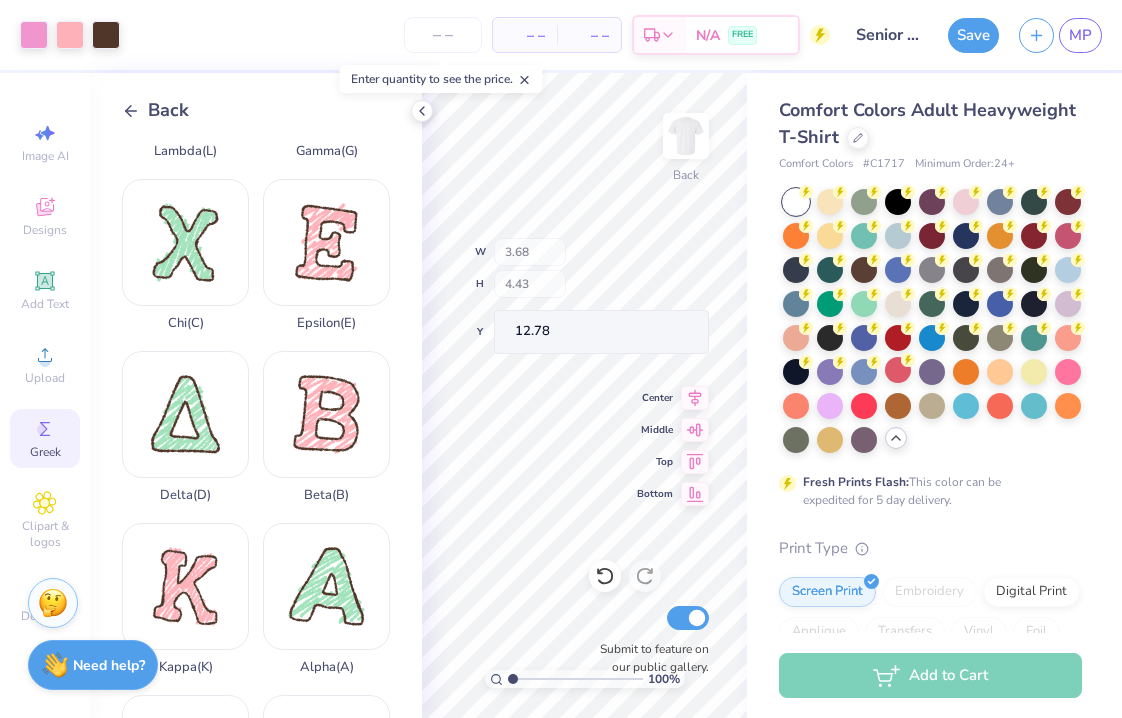 type on "3.68" 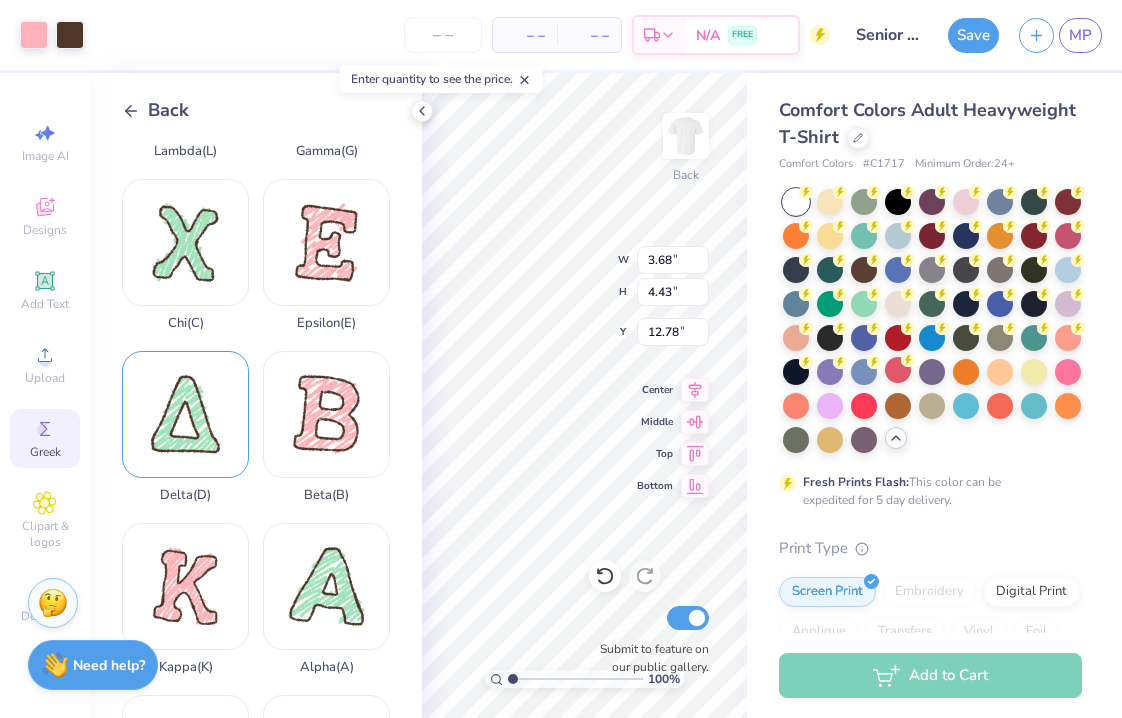 click on "Delta  ( D )" at bounding box center (185, 427) 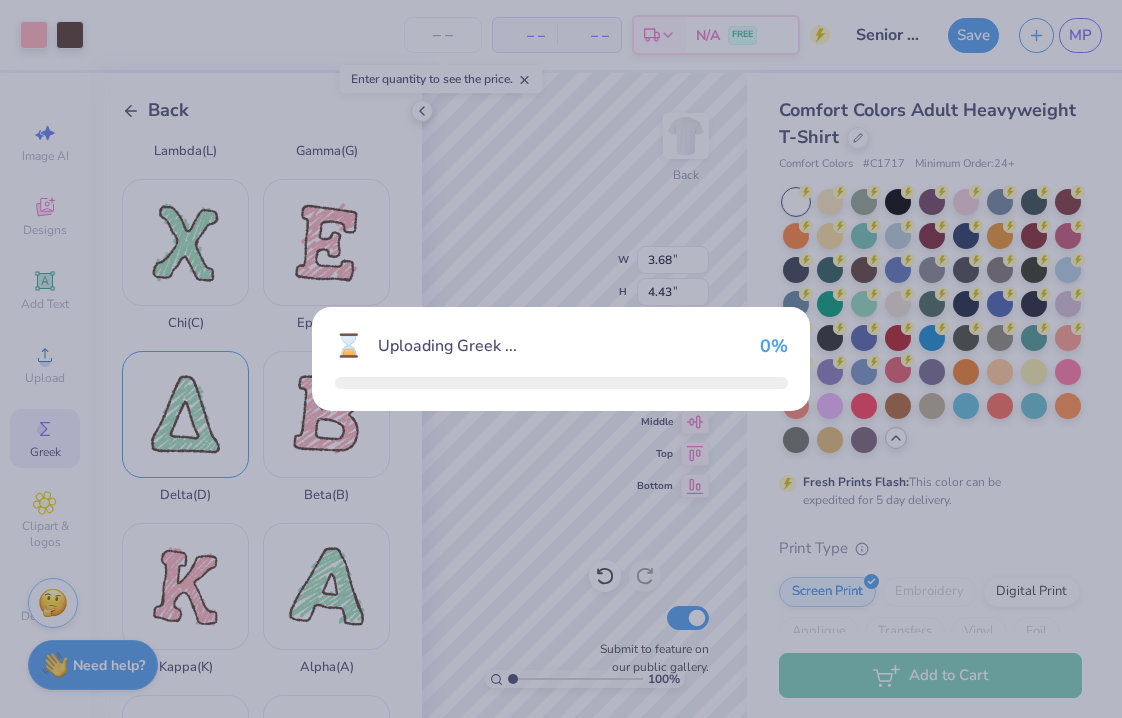 type on "7.19" 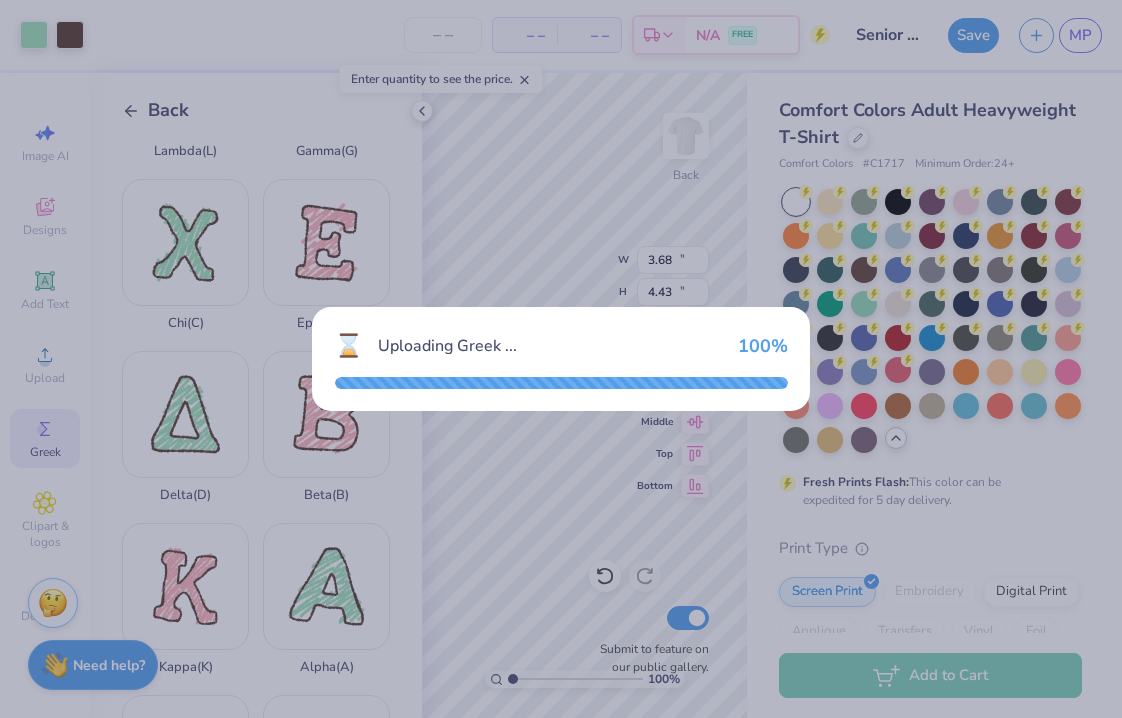 type on "11.33" 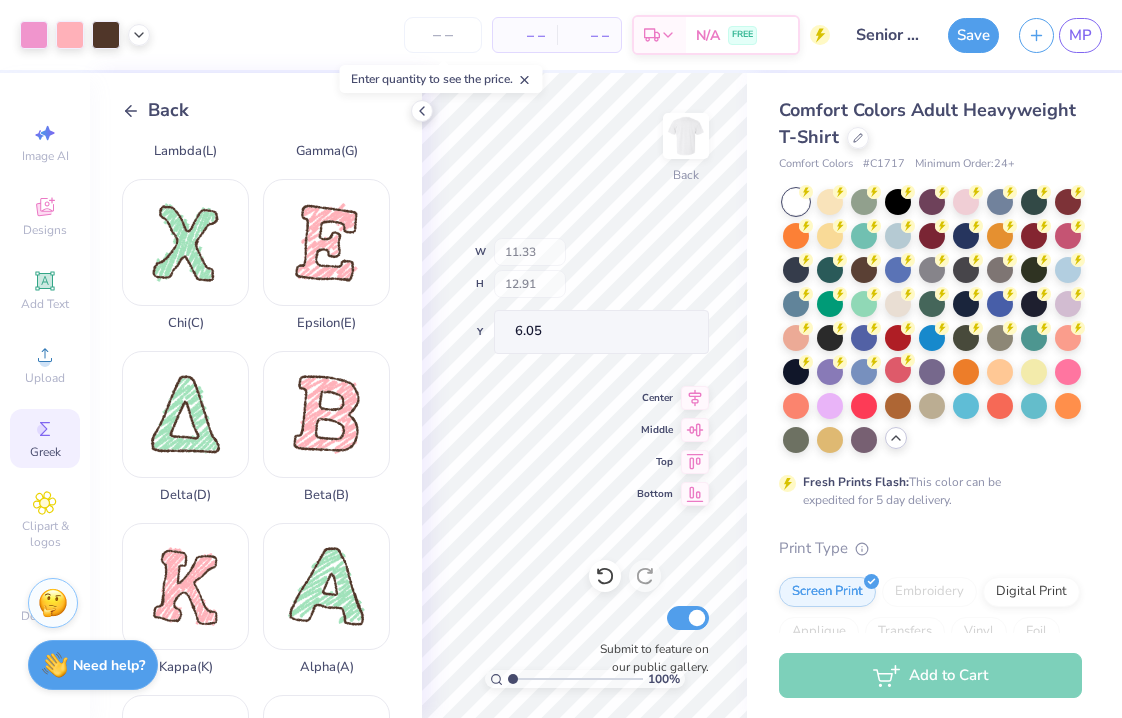 type on "5.04" 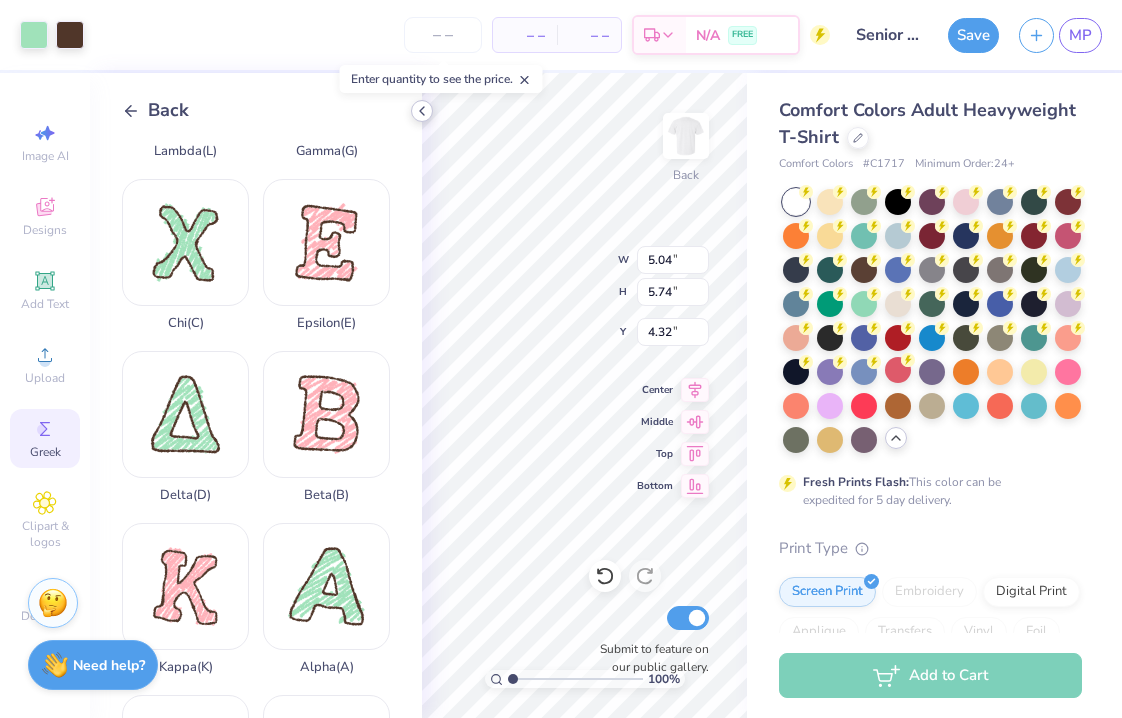 click 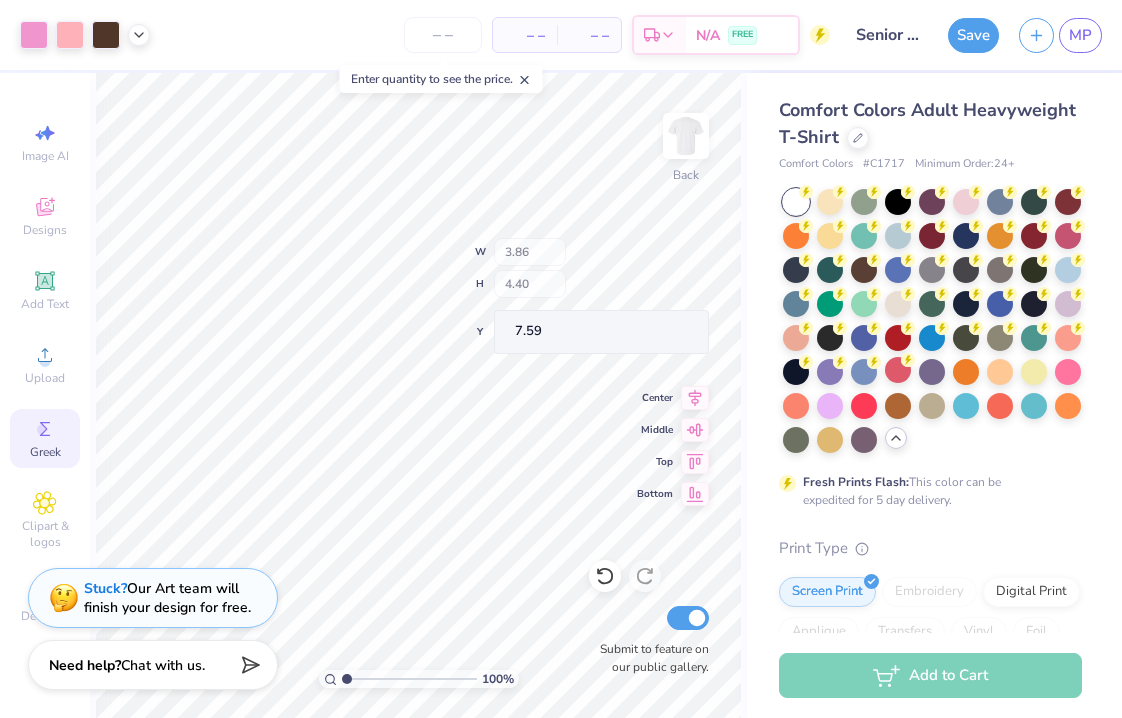 type on "3.86" 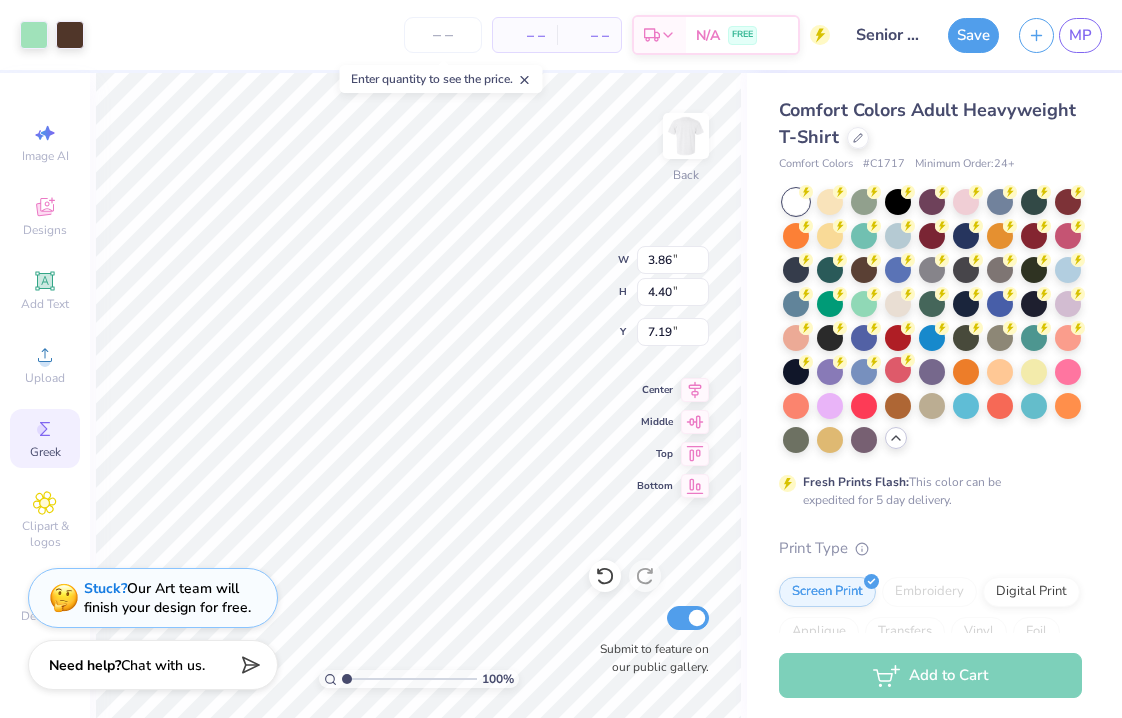 type on "7.19" 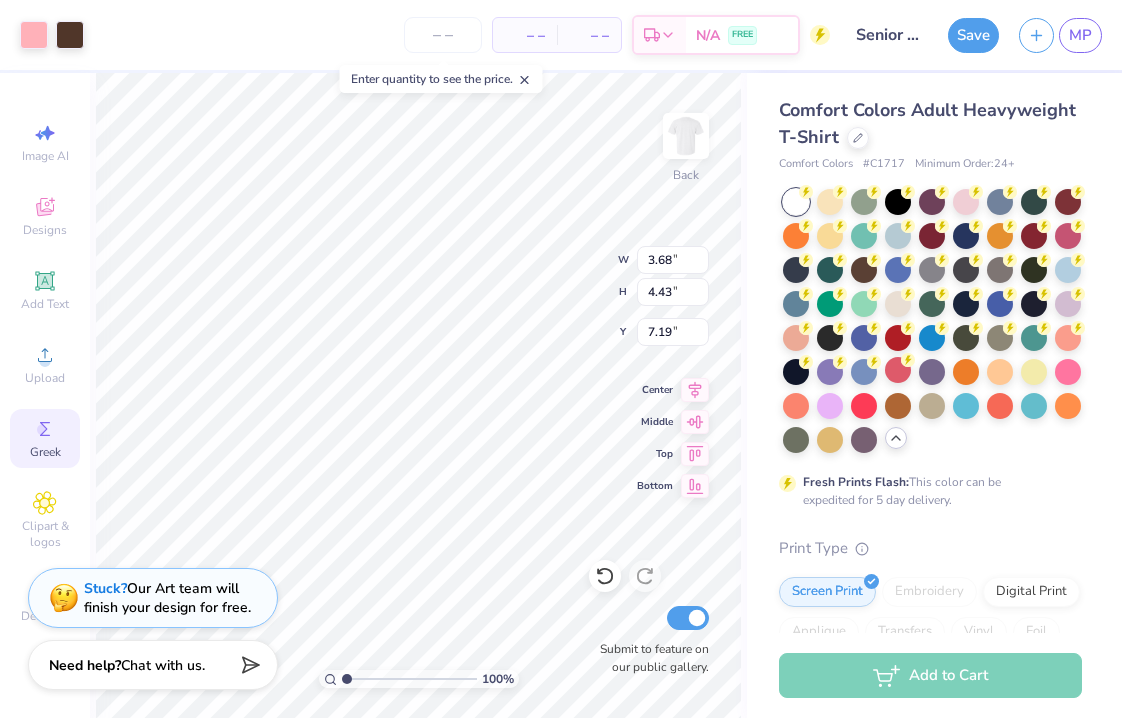 click on "Save" at bounding box center [973, 35] 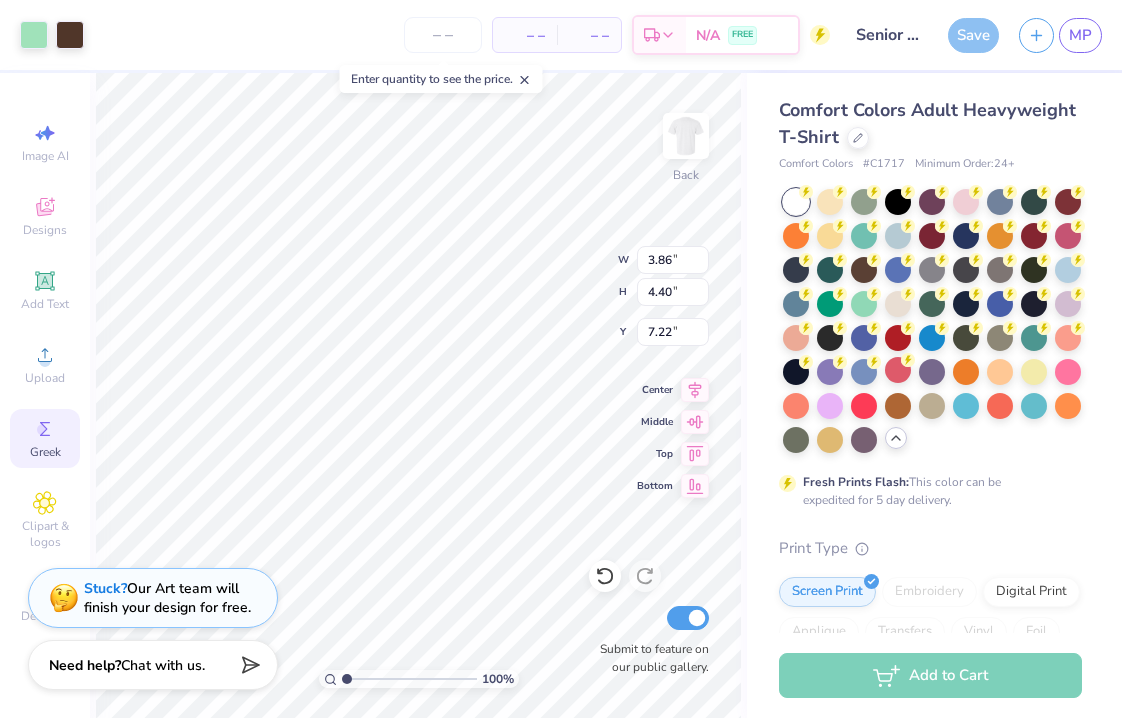 type on "3.86" 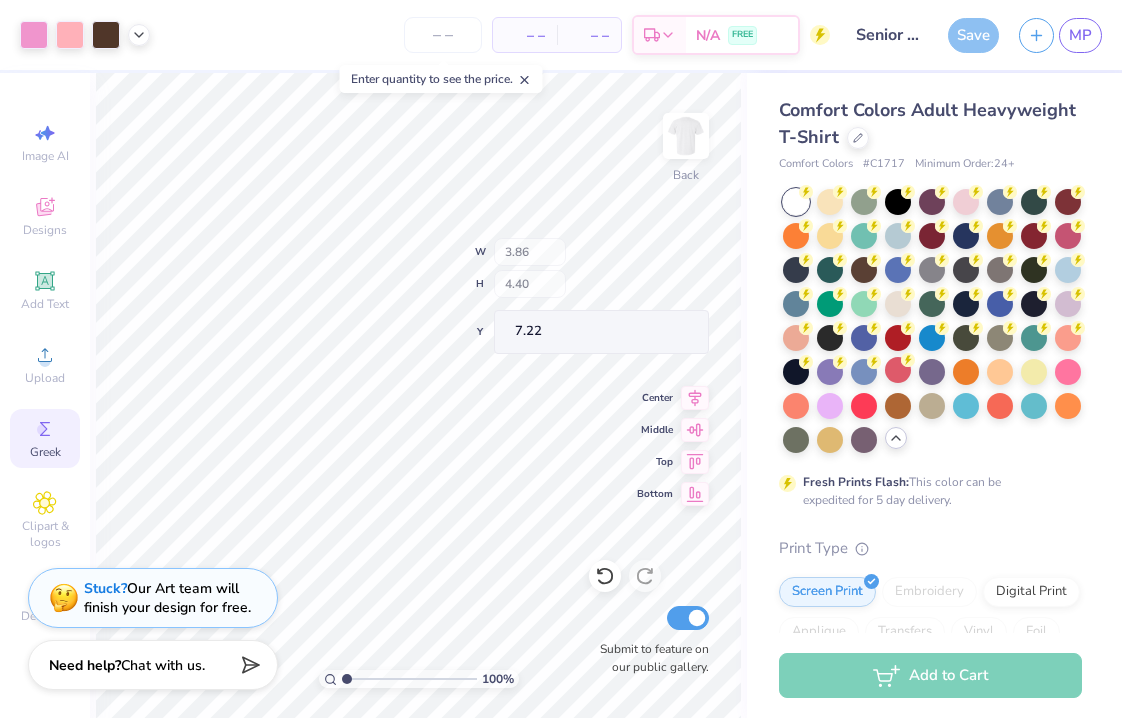 type on "8.10" 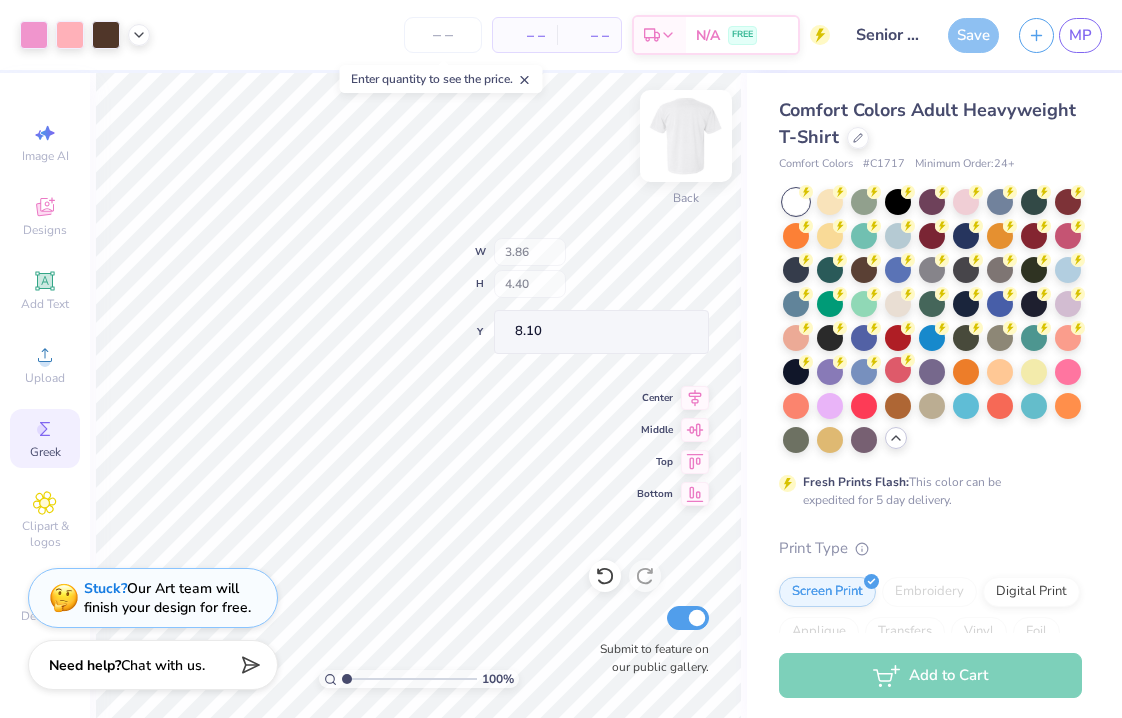 type on "10.98" 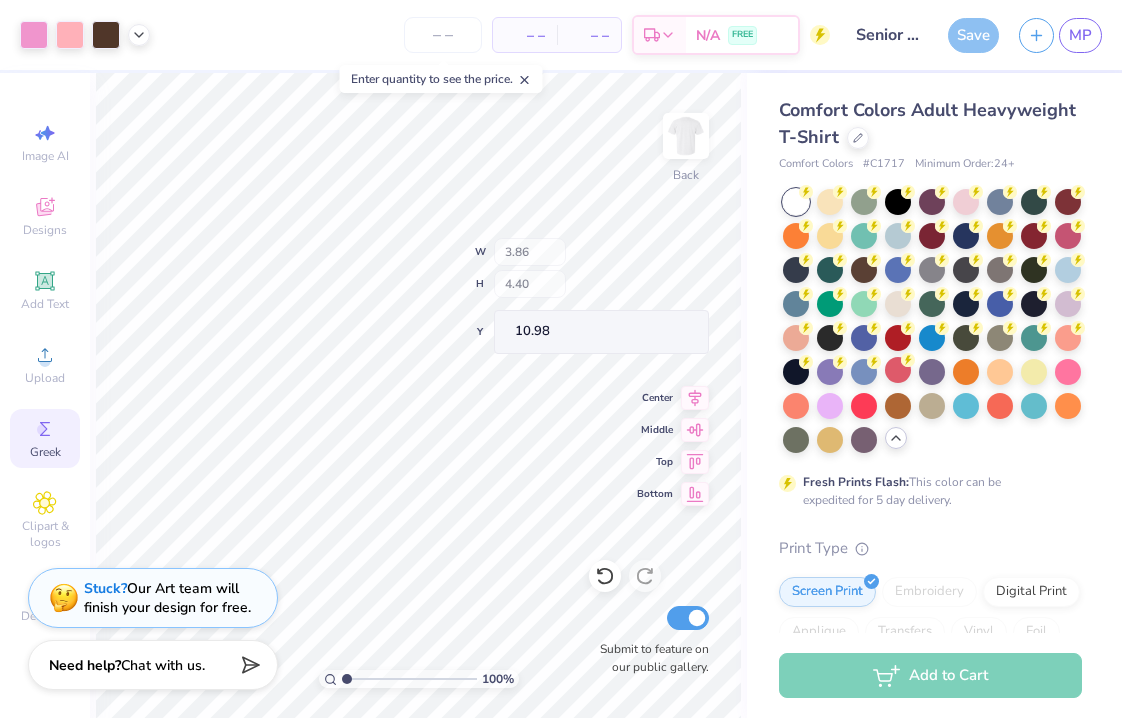 click on "Save" at bounding box center [973, 35] 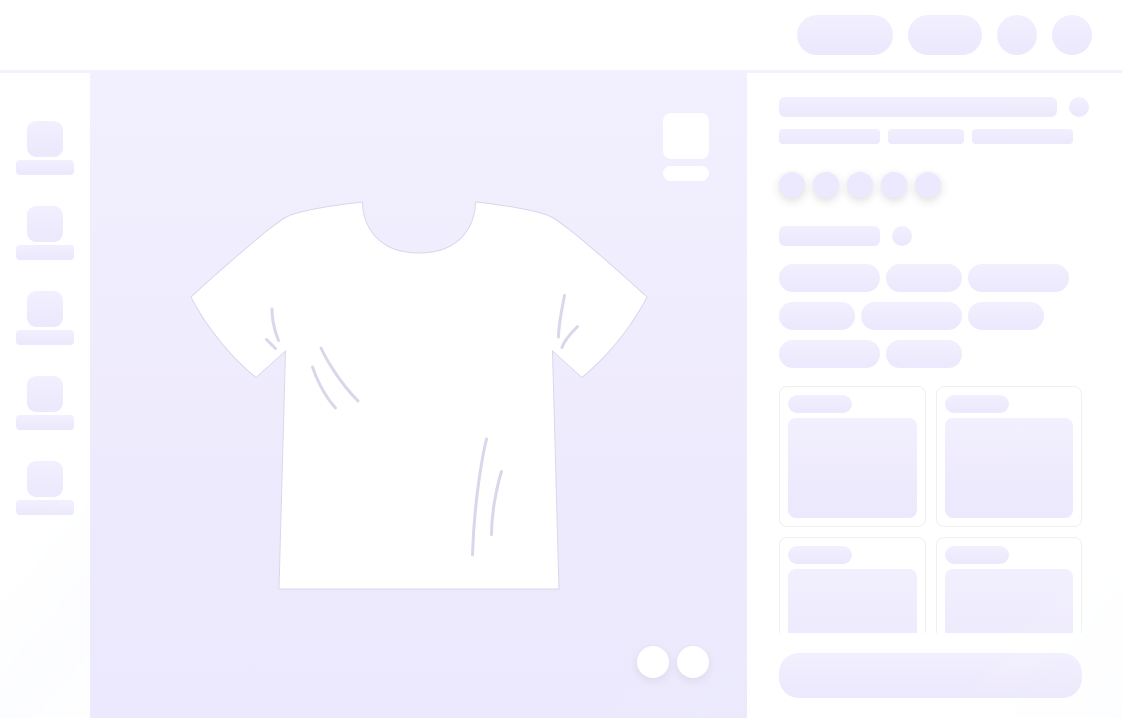 scroll, scrollTop: 0, scrollLeft: 0, axis: both 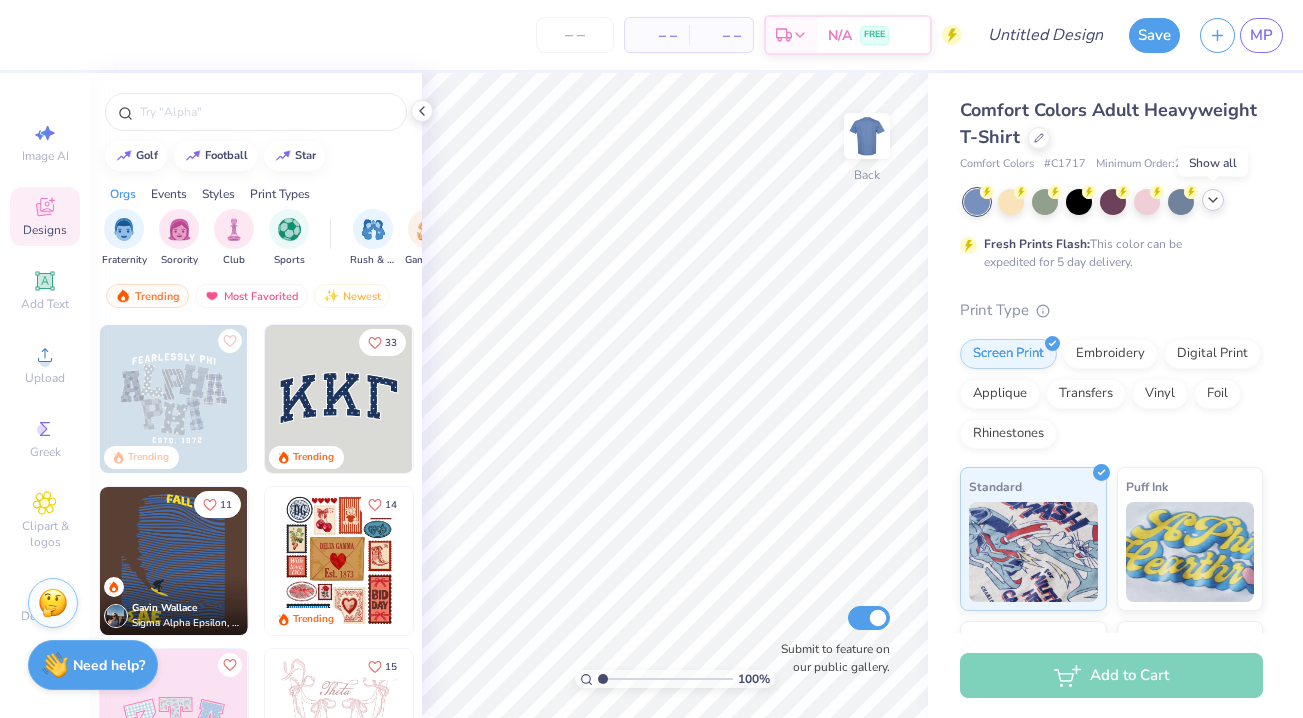 click 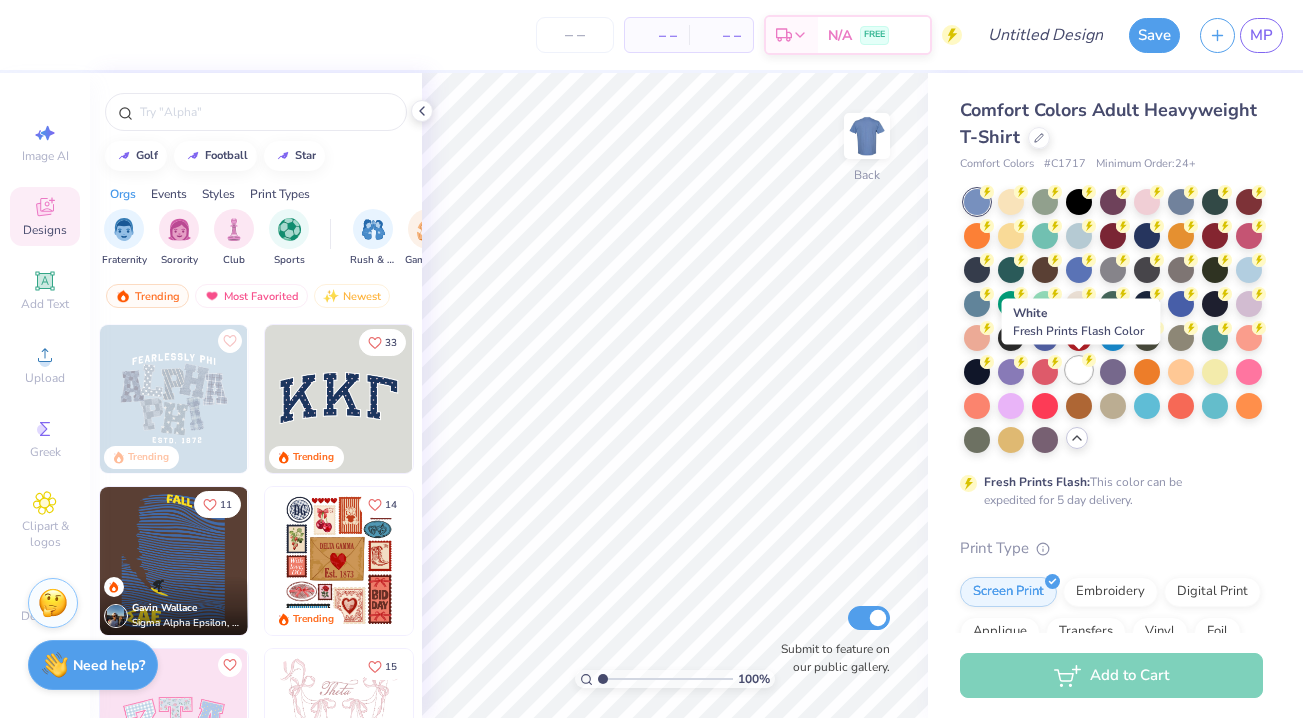 click at bounding box center [1079, 370] 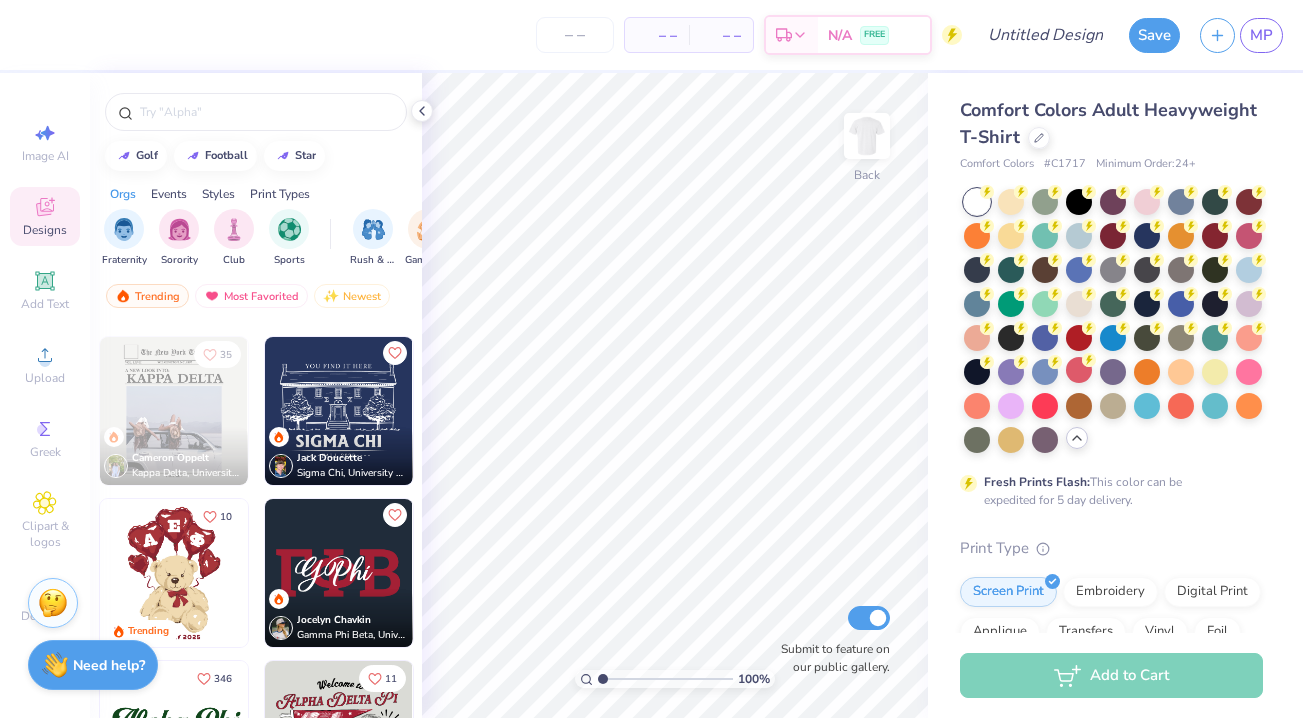 scroll, scrollTop: 959, scrollLeft: 0, axis: vertical 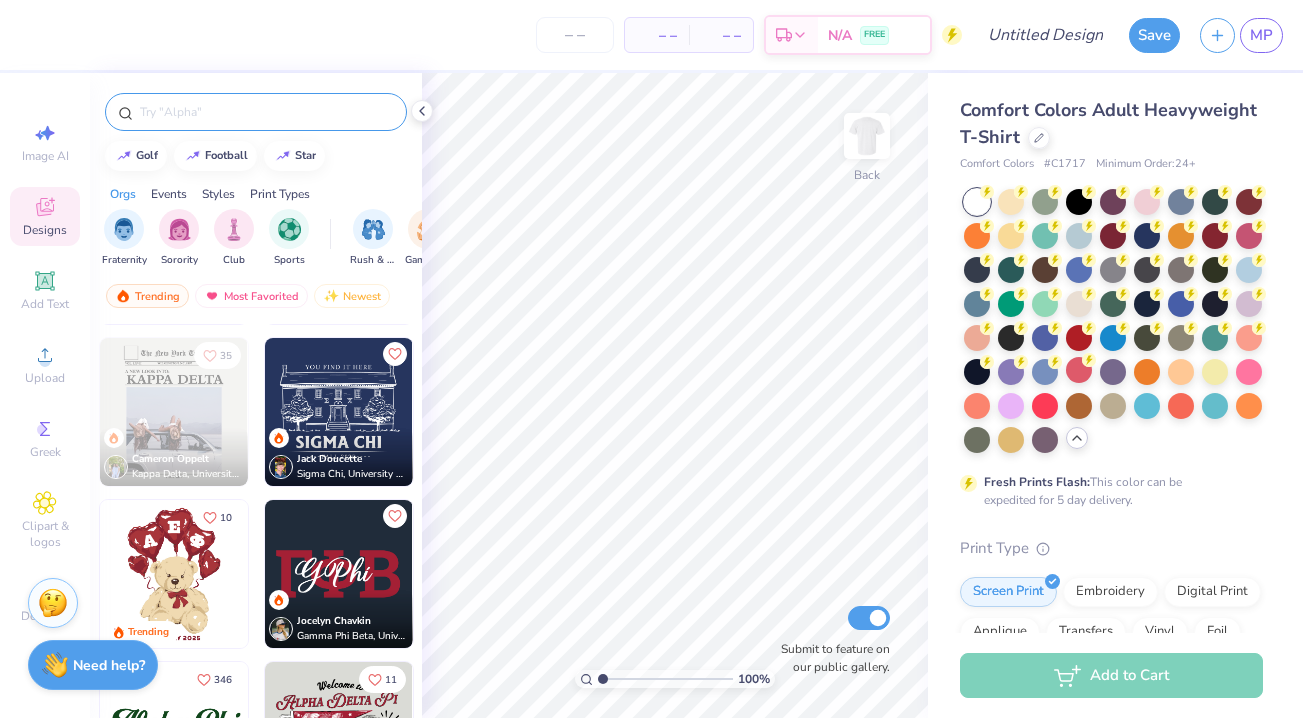 click at bounding box center (266, 112) 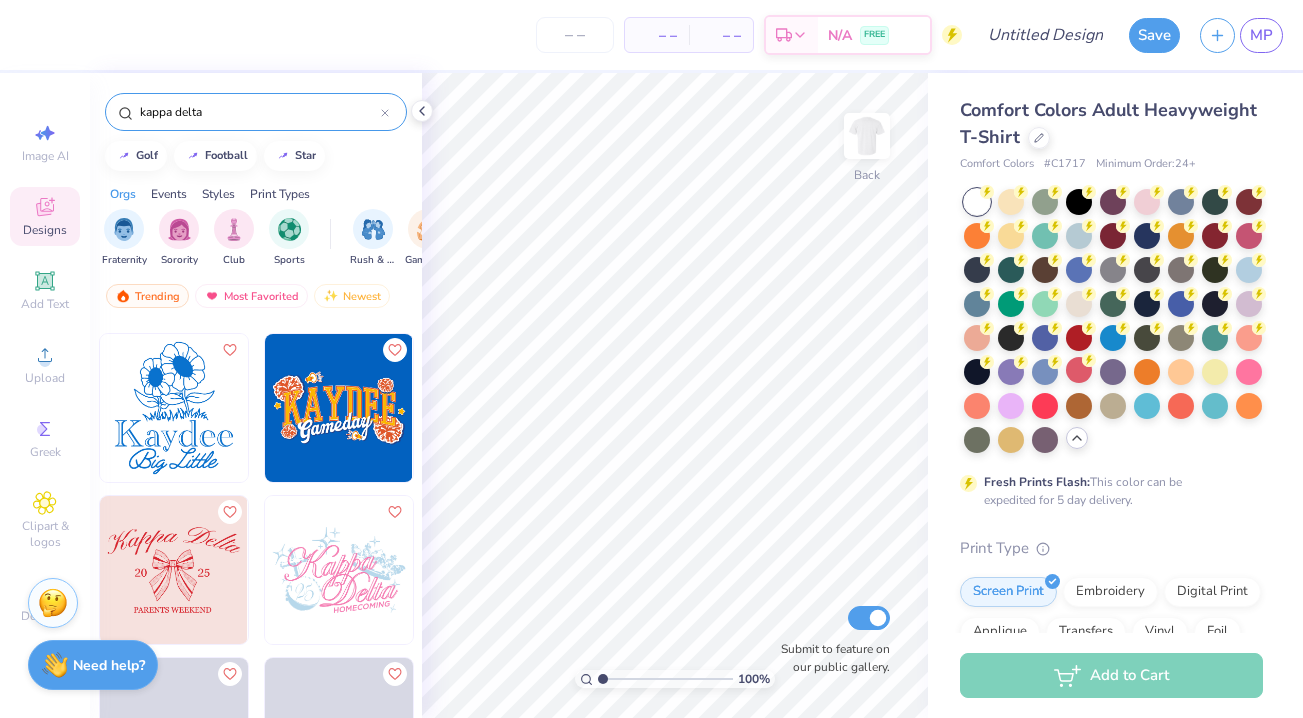 scroll, scrollTop: 6345, scrollLeft: 0, axis: vertical 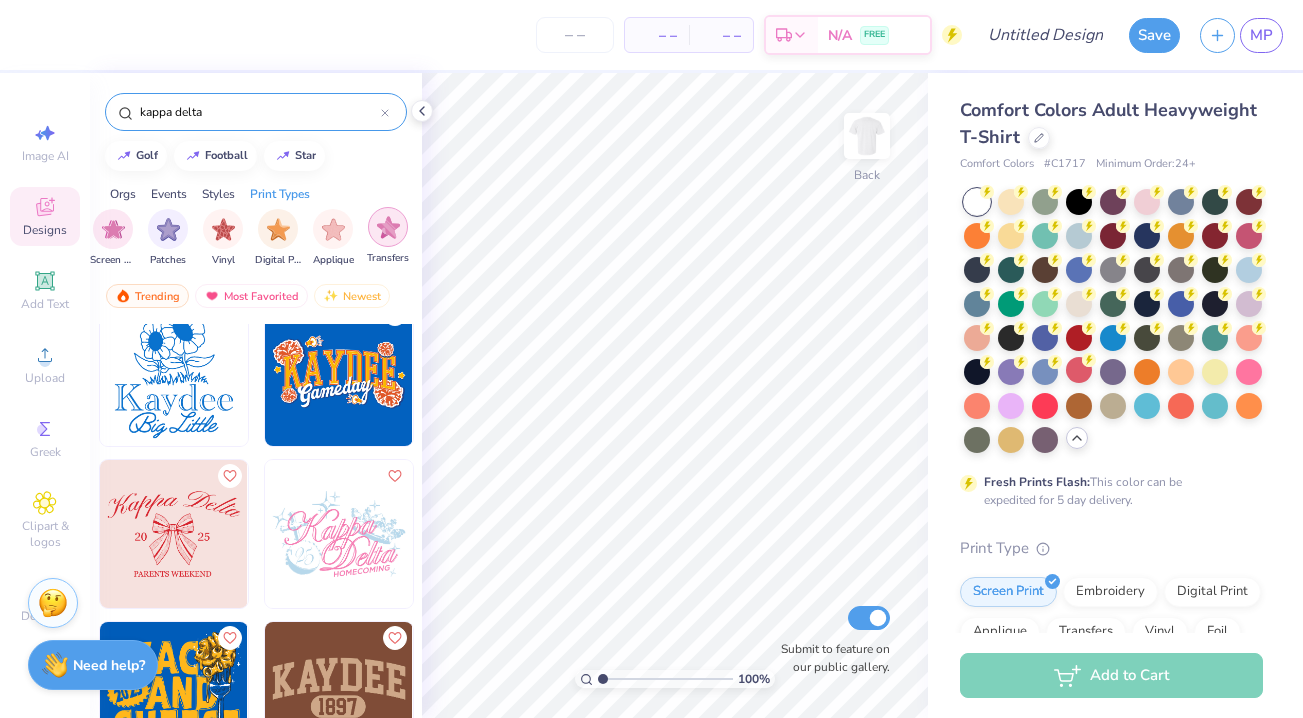 type on "kappa delta" 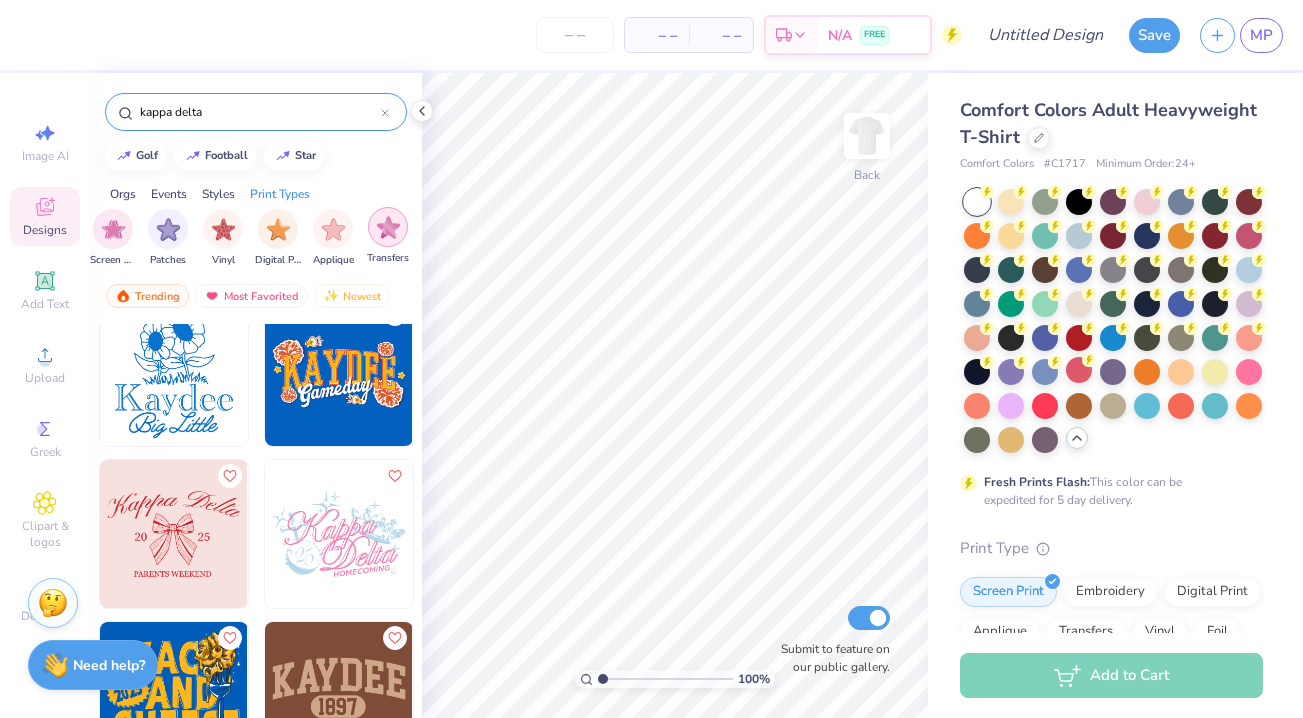 click at bounding box center [388, 227] 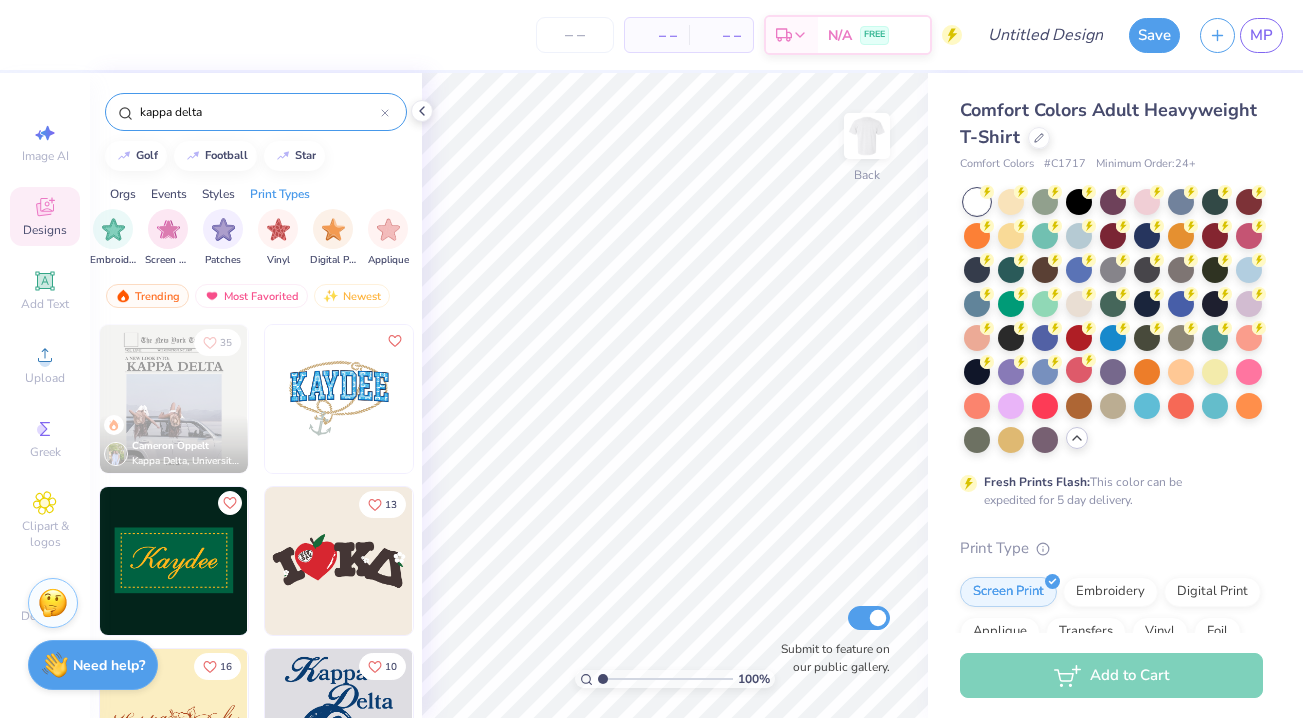 click on "kappa delta" at bounding box center (256, 112) 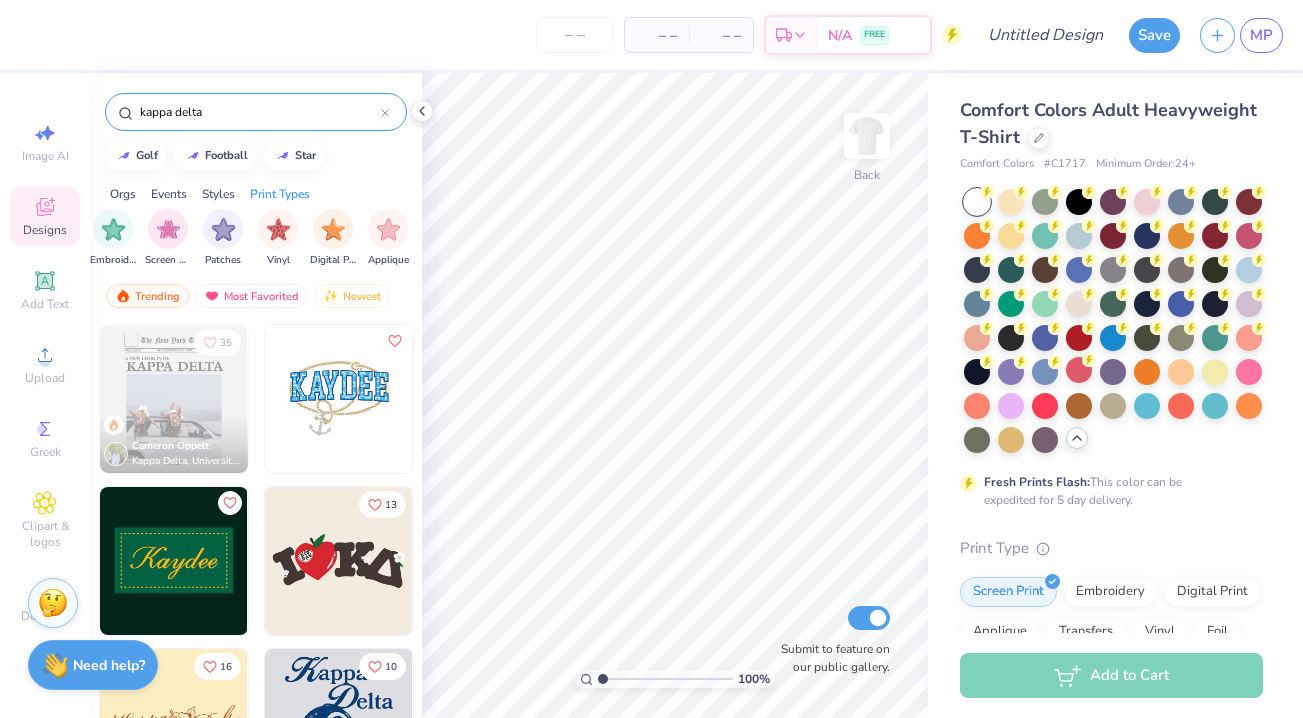 click 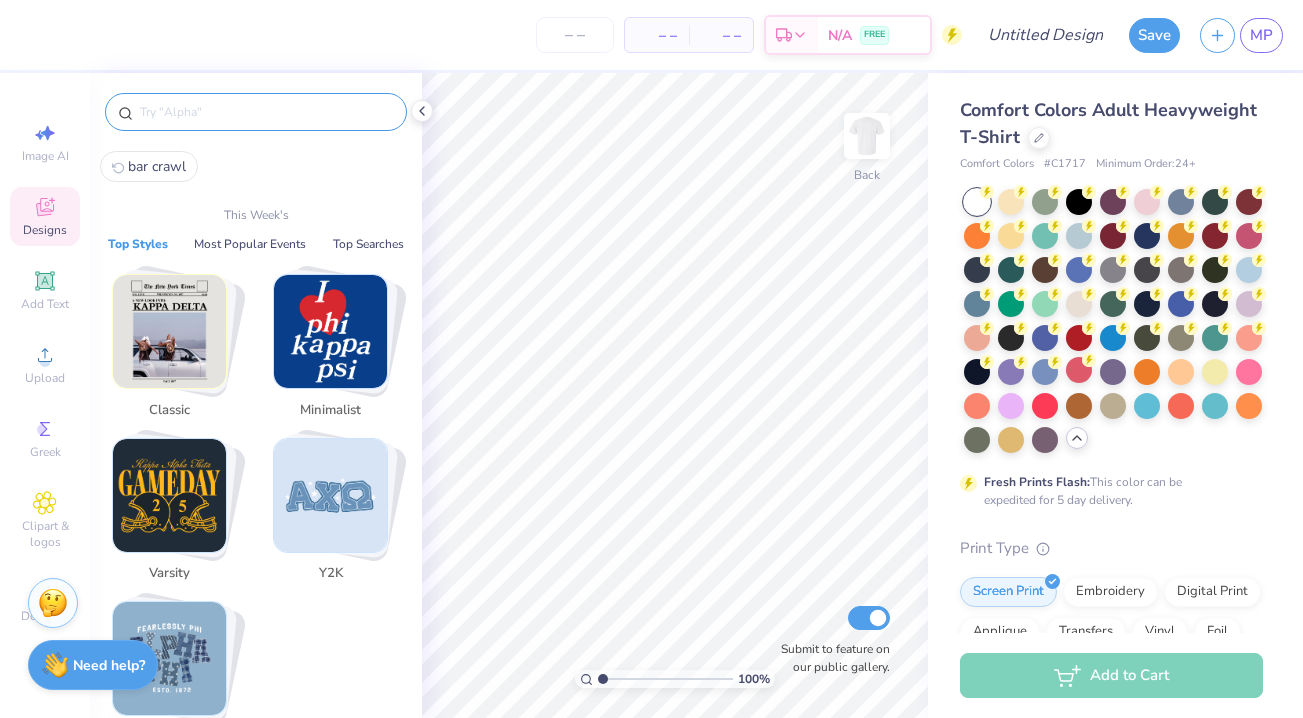 click at bounding box center (266, 112) 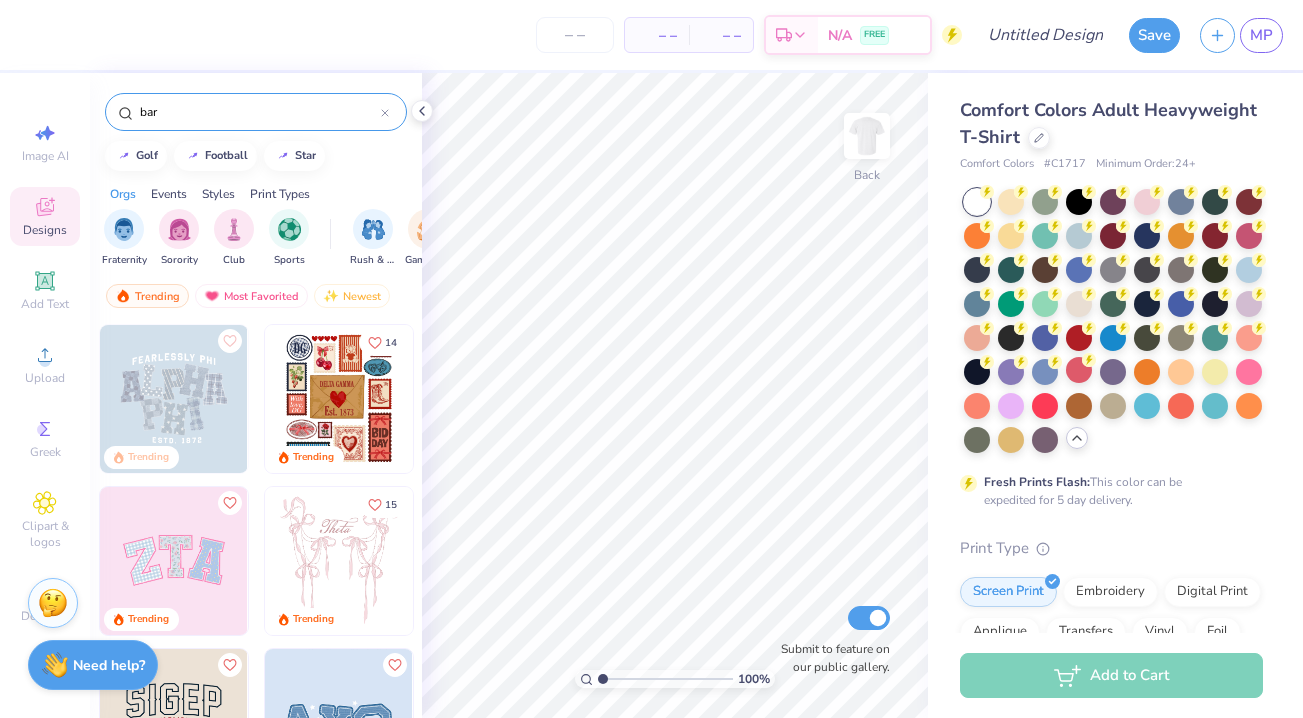 type on "bar" 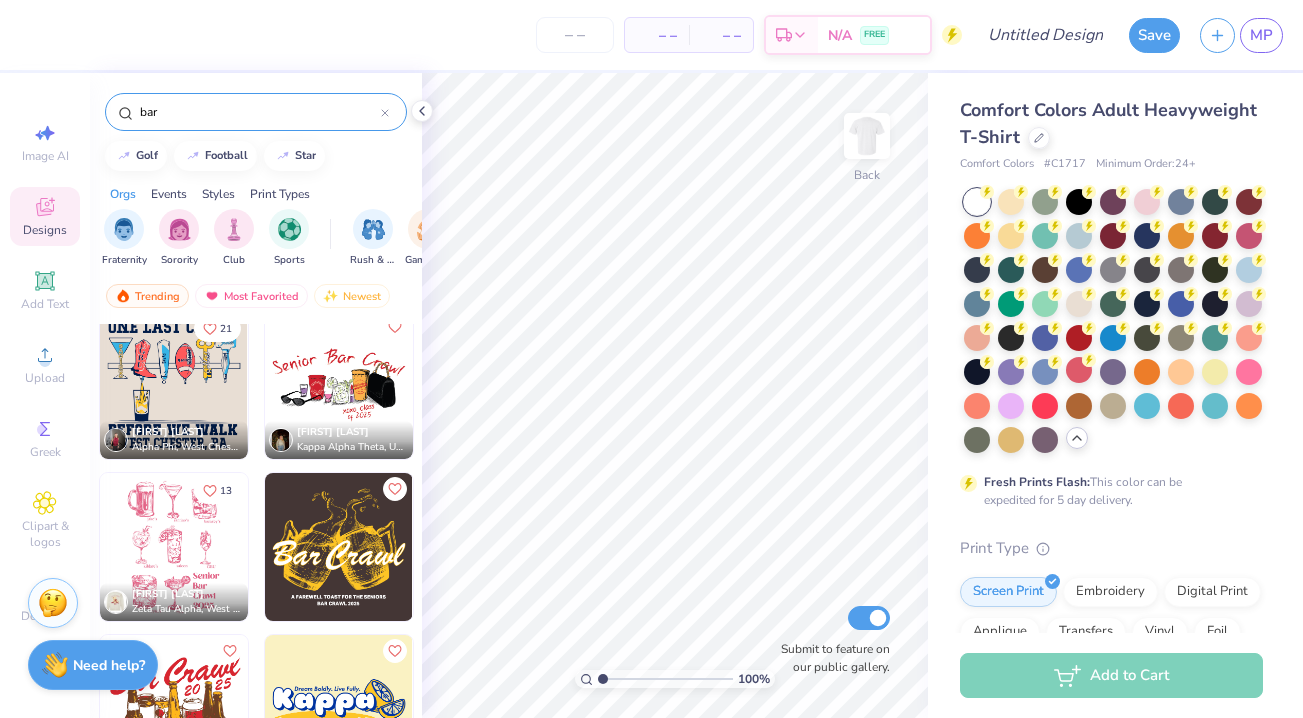 scroll, scrollTop: 0, scrollLeft: 0, axis: both 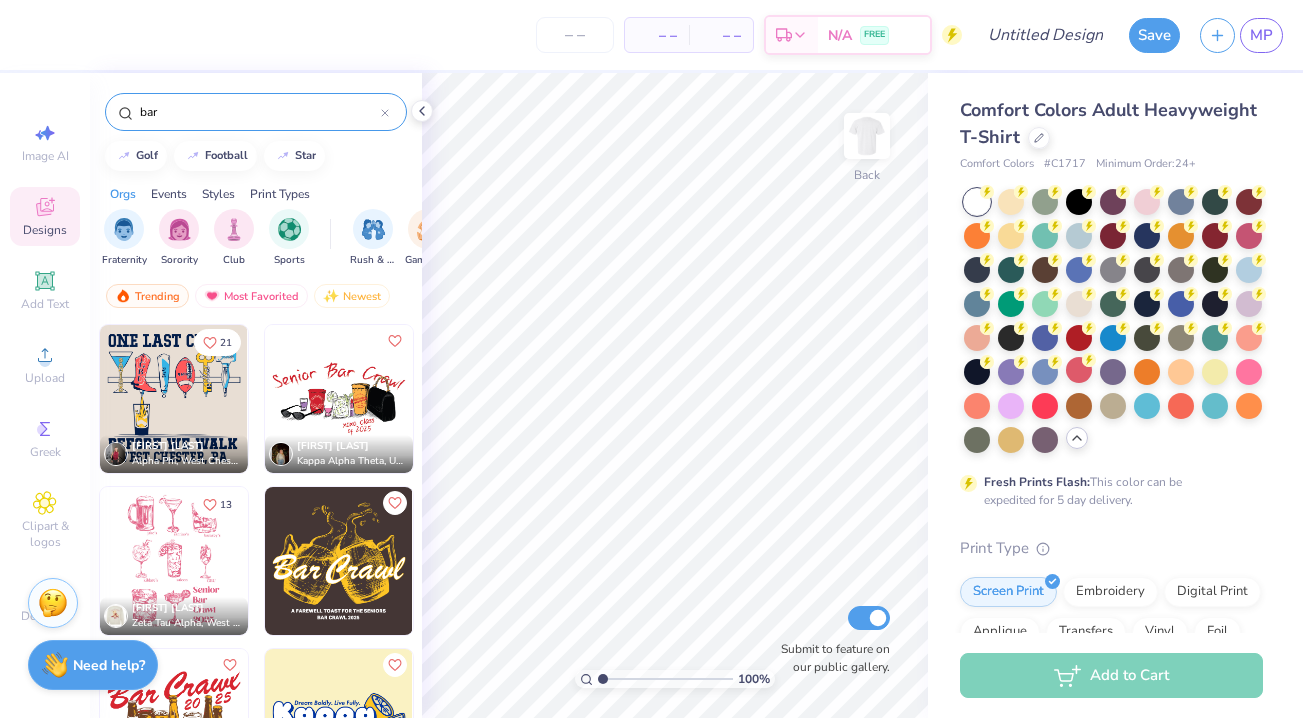 click 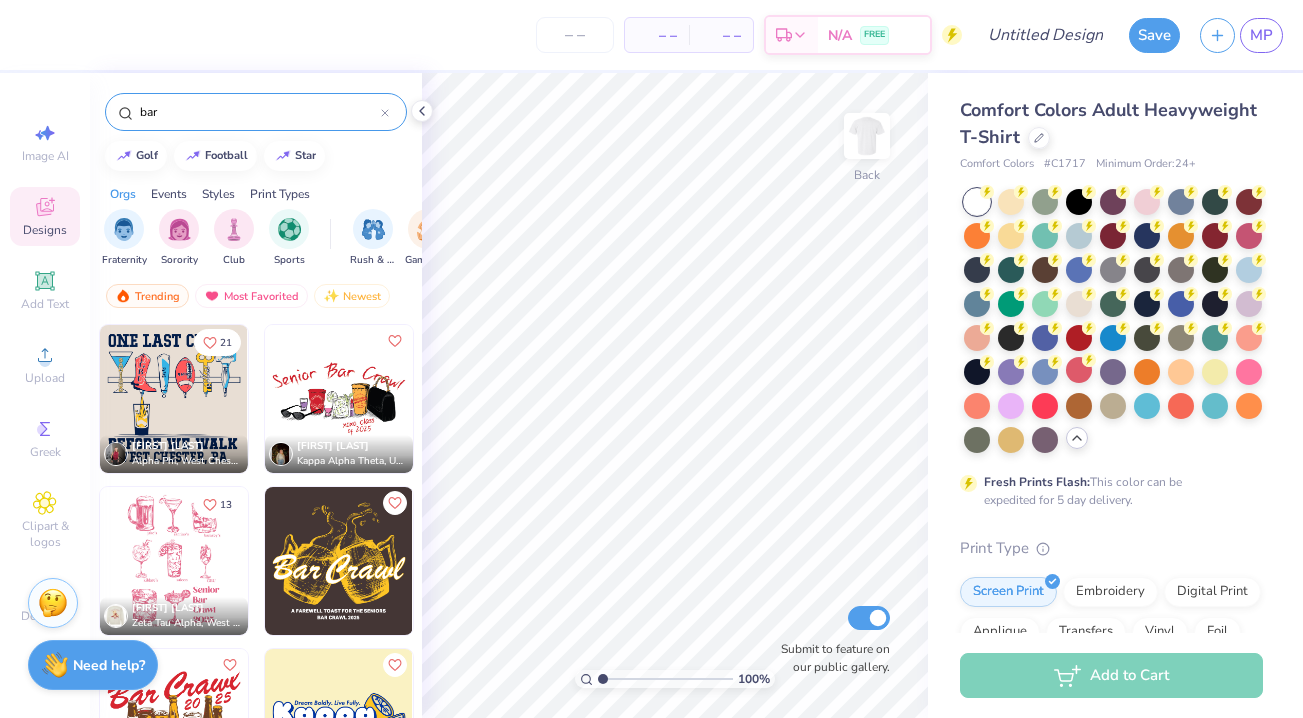 type 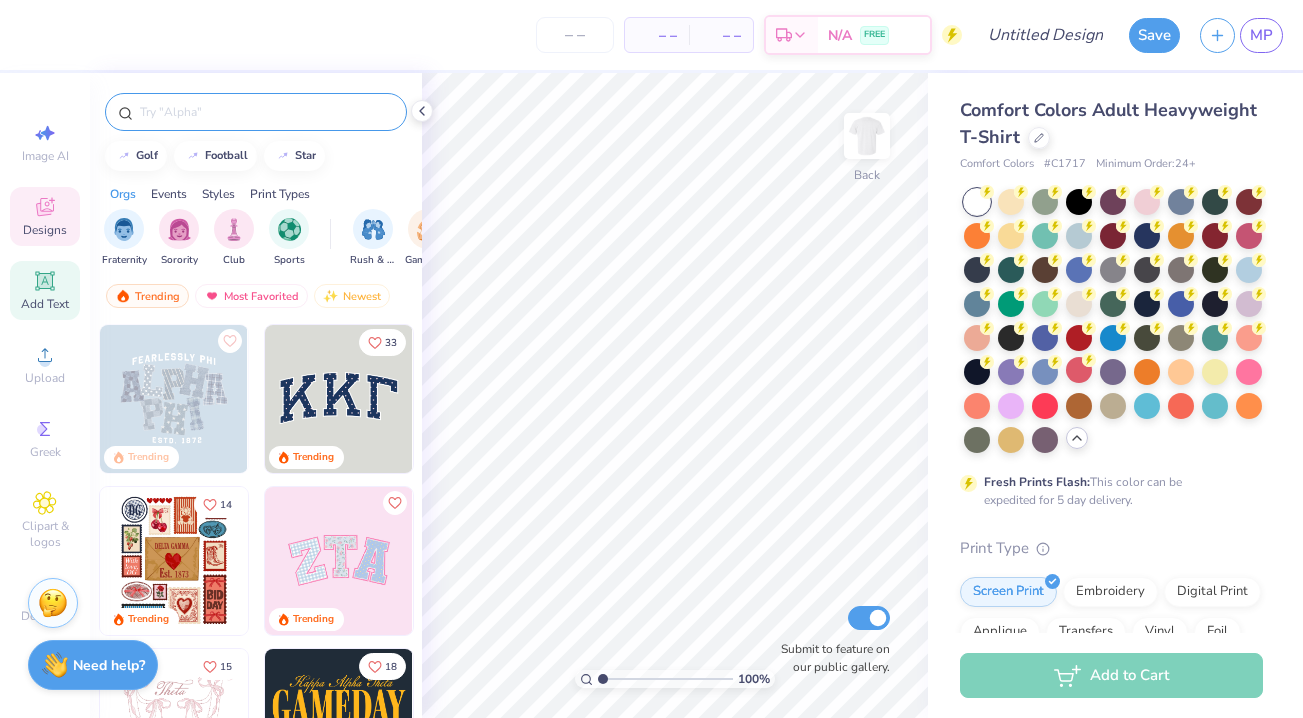 click 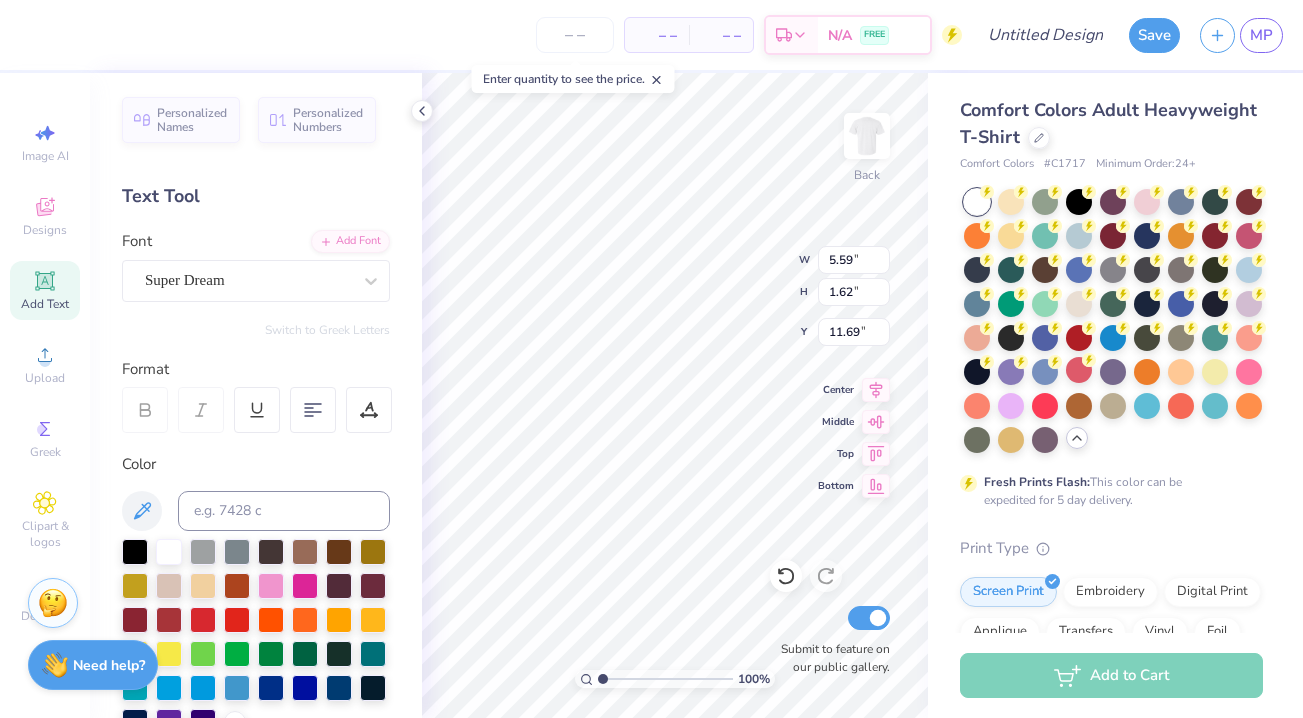 scroll, scrollTop: 0, scrollLeft: 5, axis: horizontal 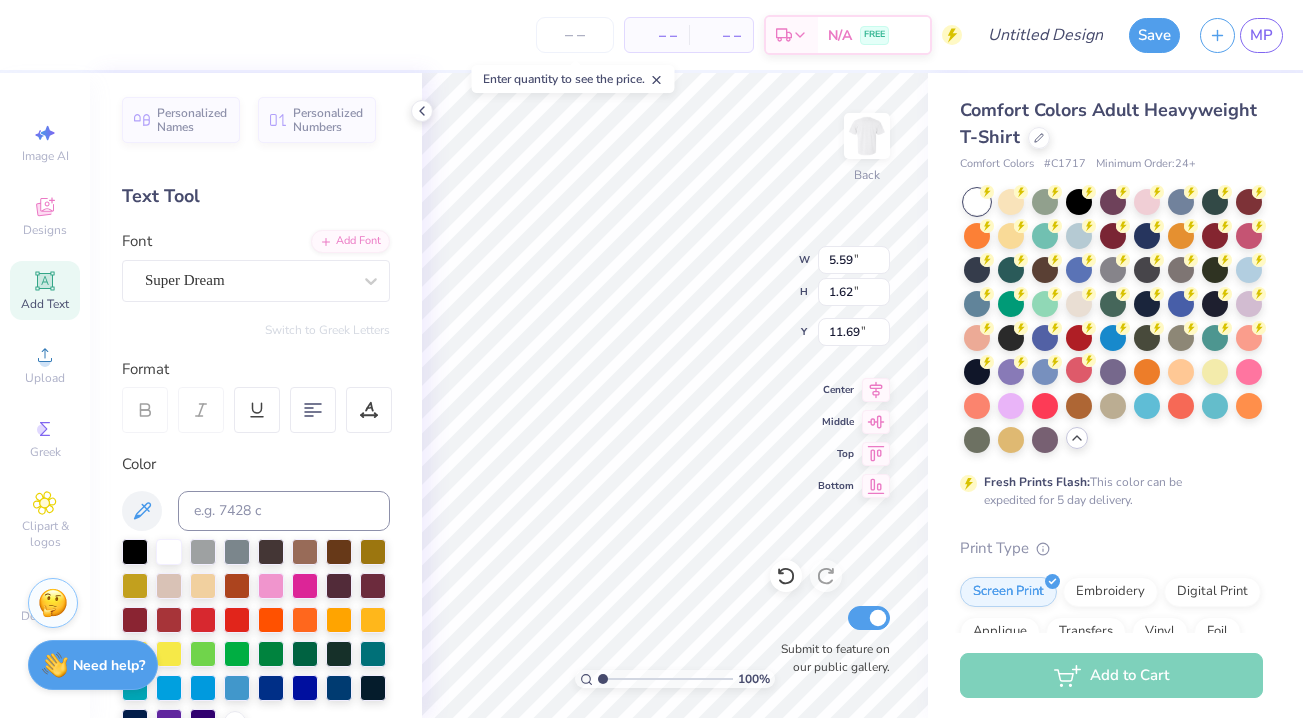 type on "One Last Crawl" 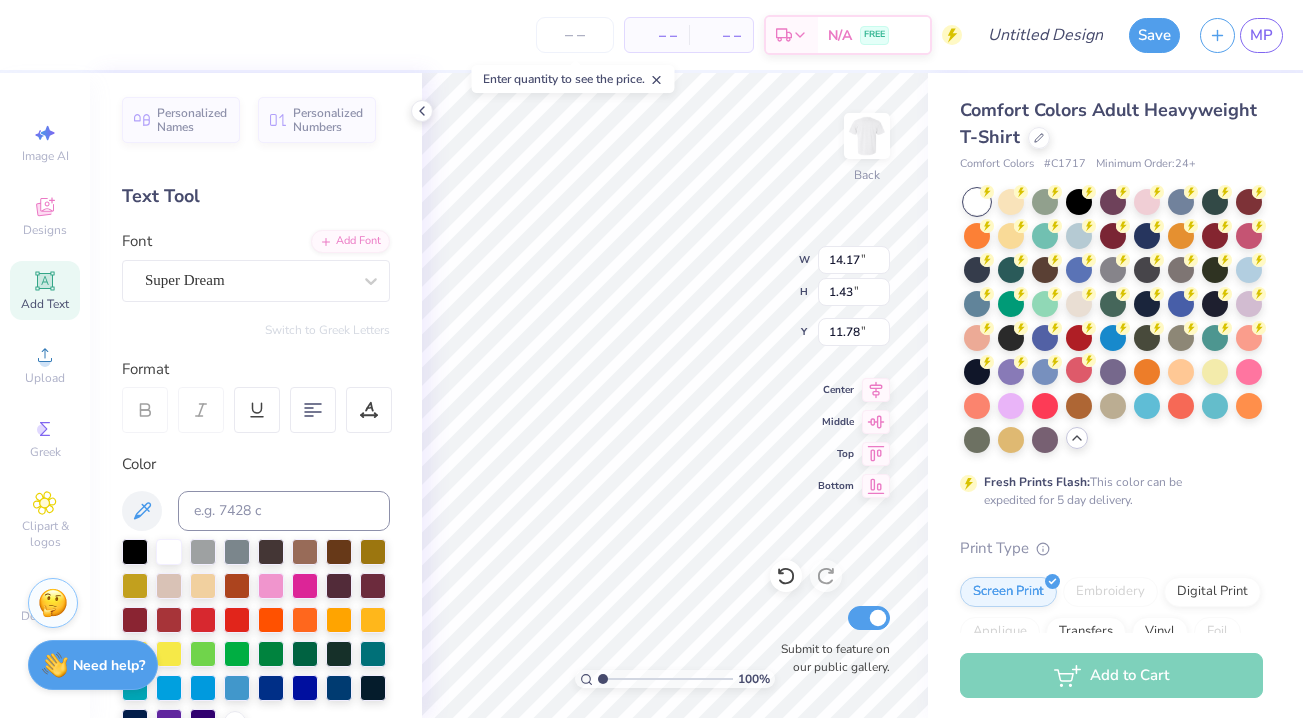 type on "4.68" 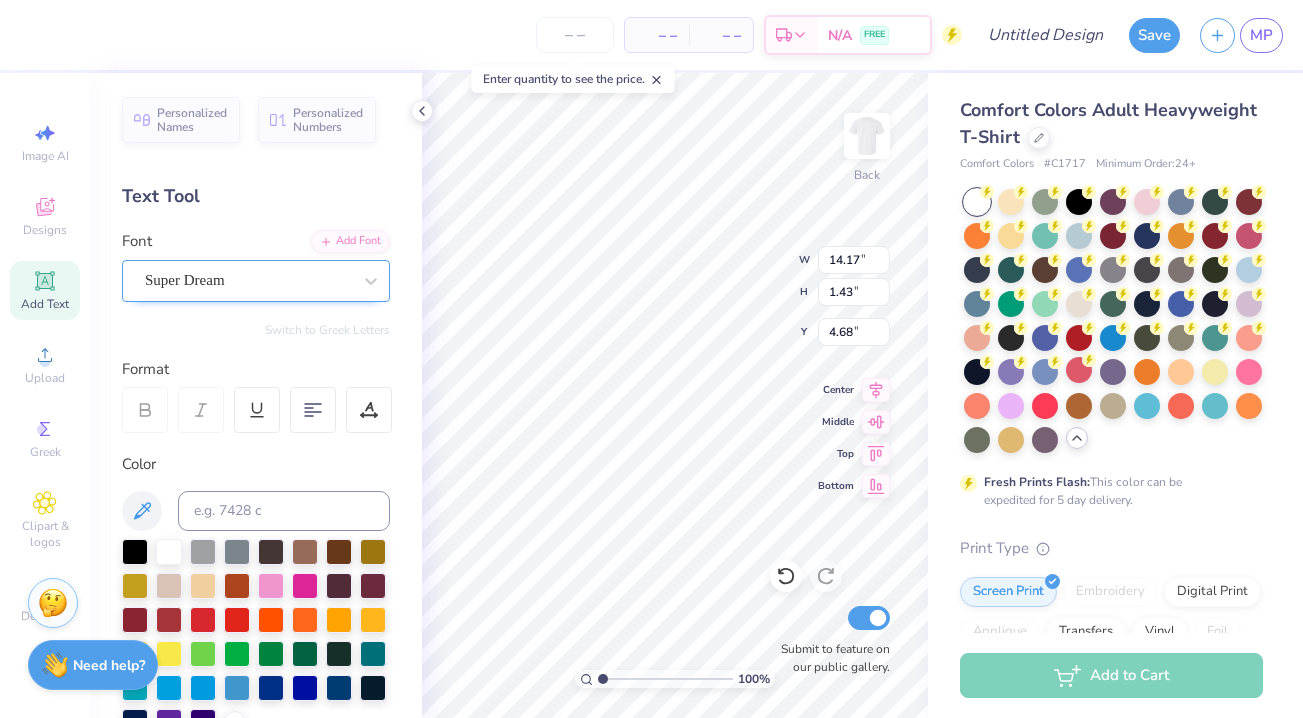 click on "Super Dream" at bounding box center (248, 280) 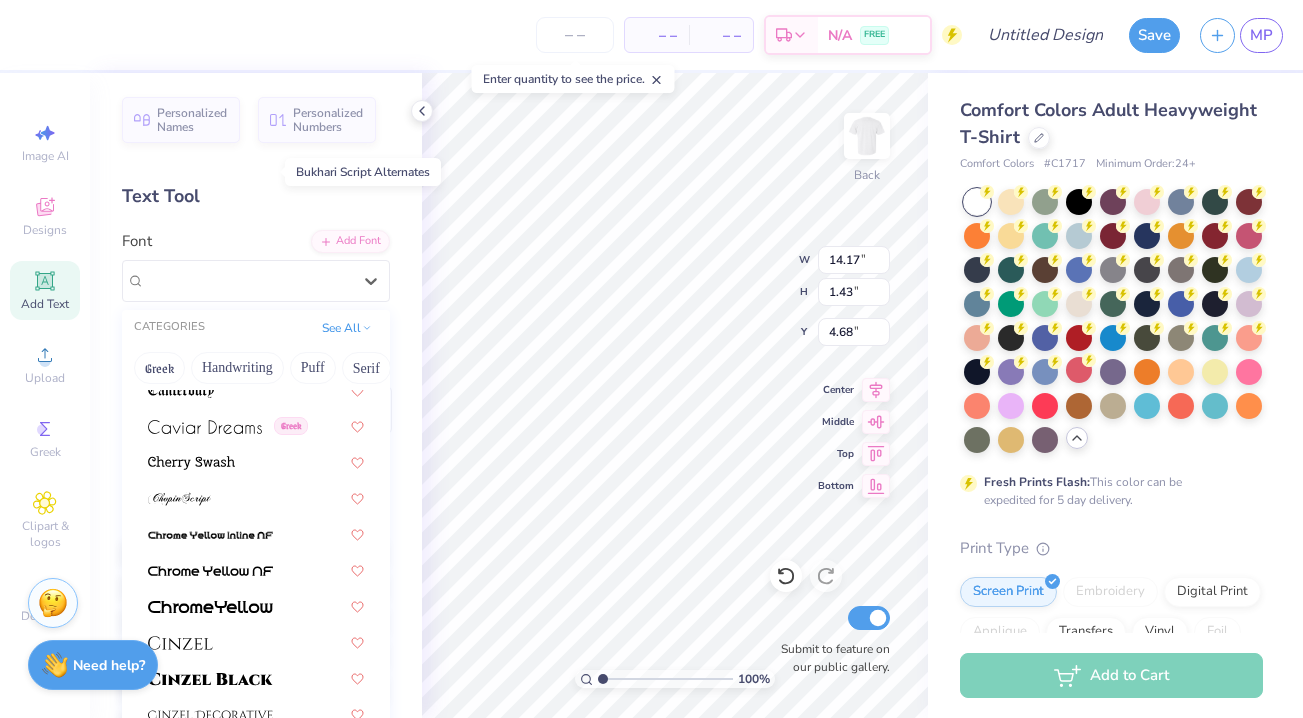 scroll, scrollTop: 2181, scrollLeft: 0, axis: vertical 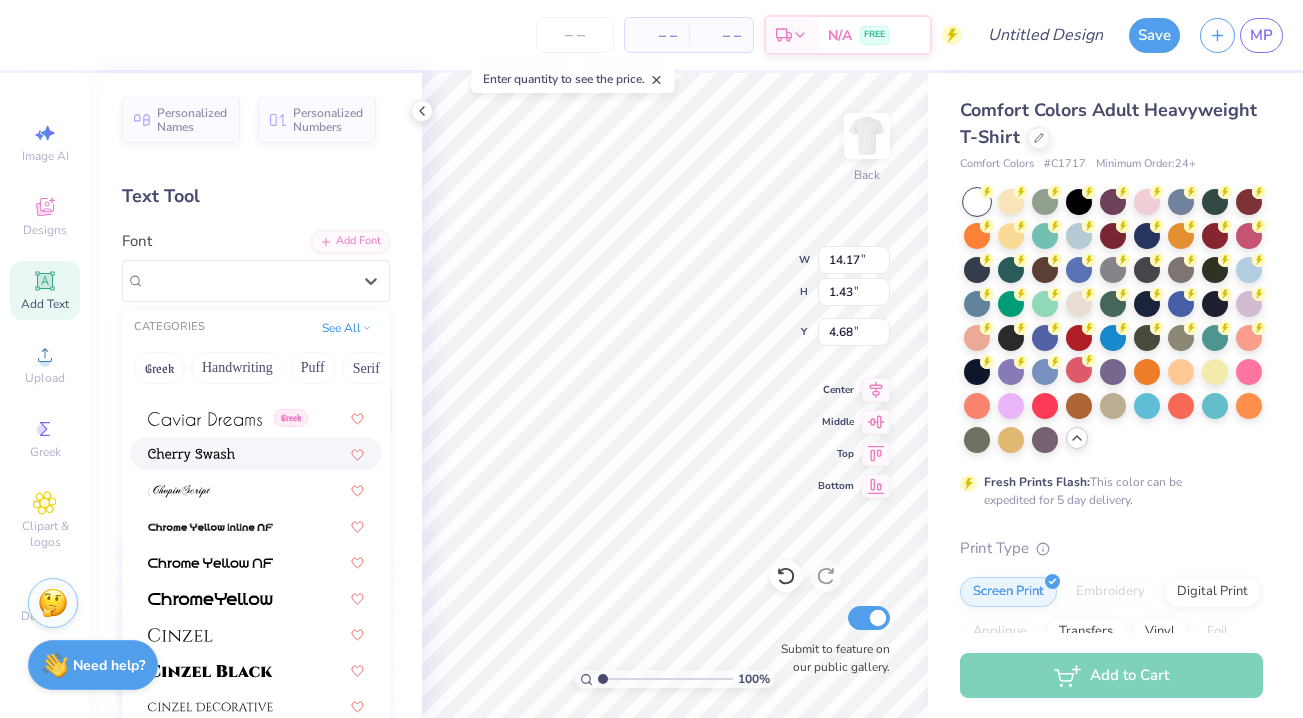 click at bounding box center (256, 453) 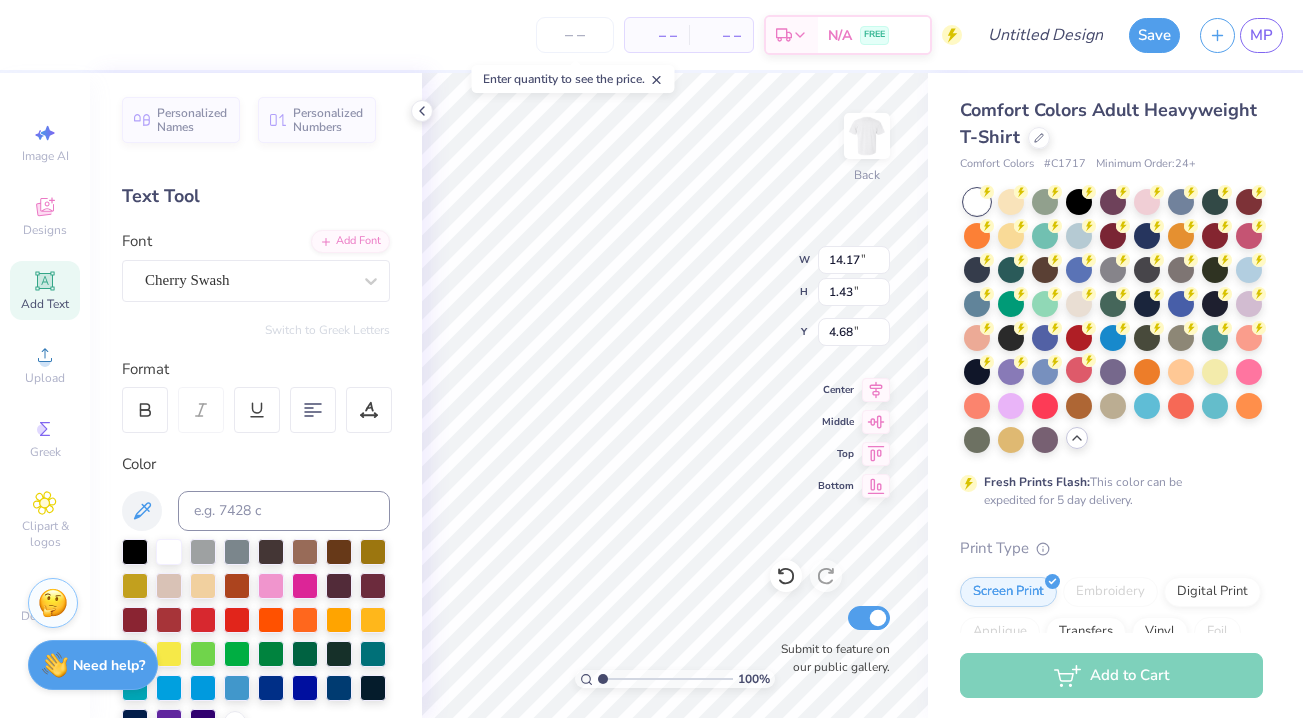 type on "1.52" 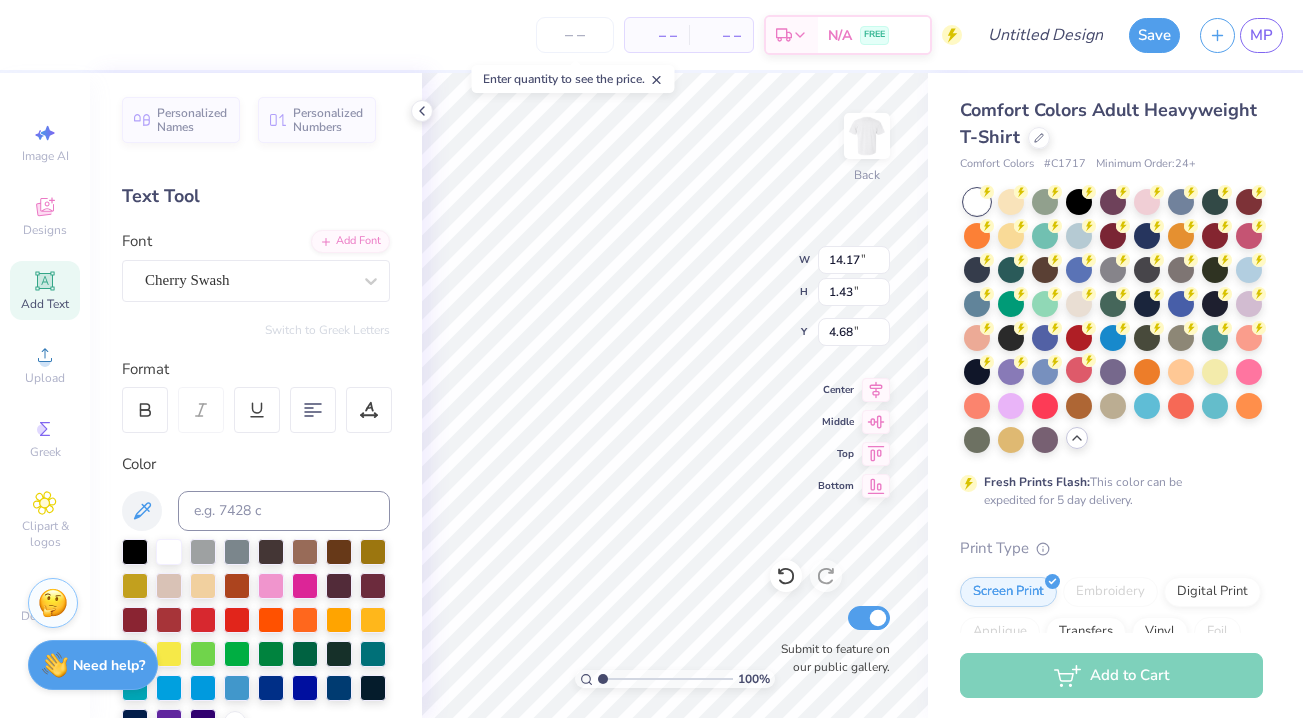 type on "4.64" 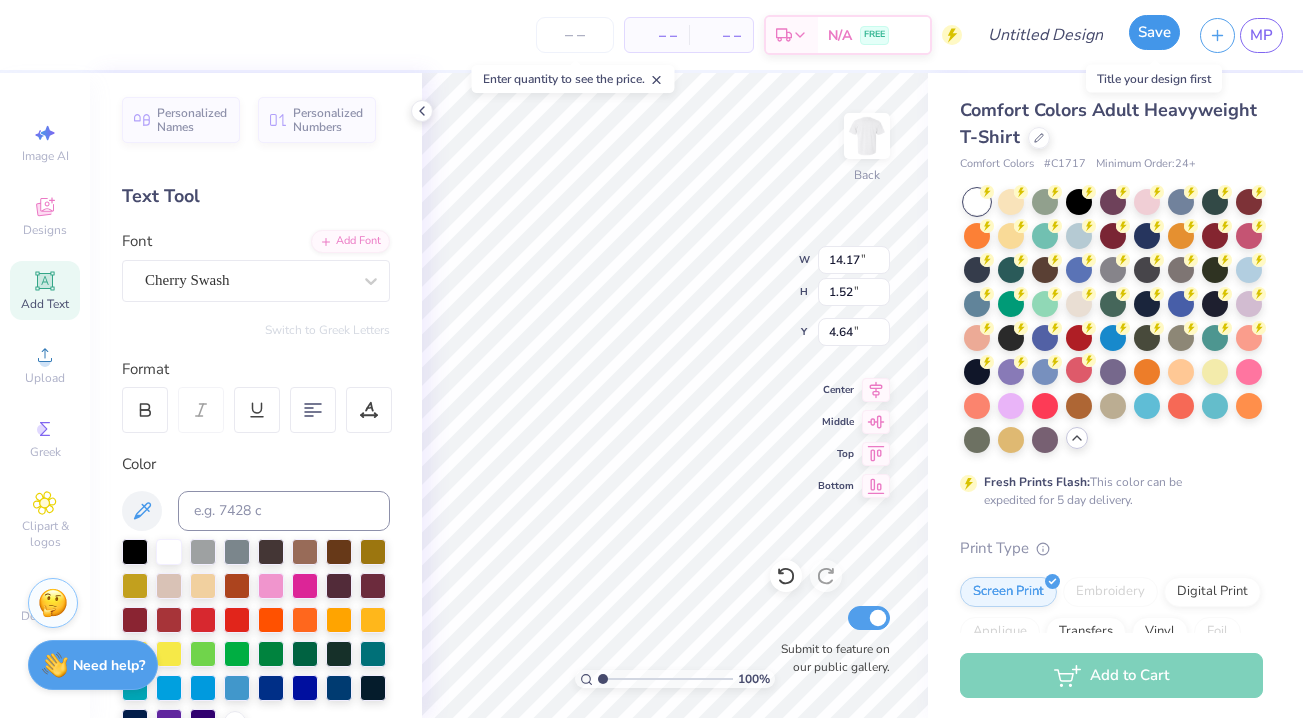 click on "Save" at bounding box center [1154, 32] 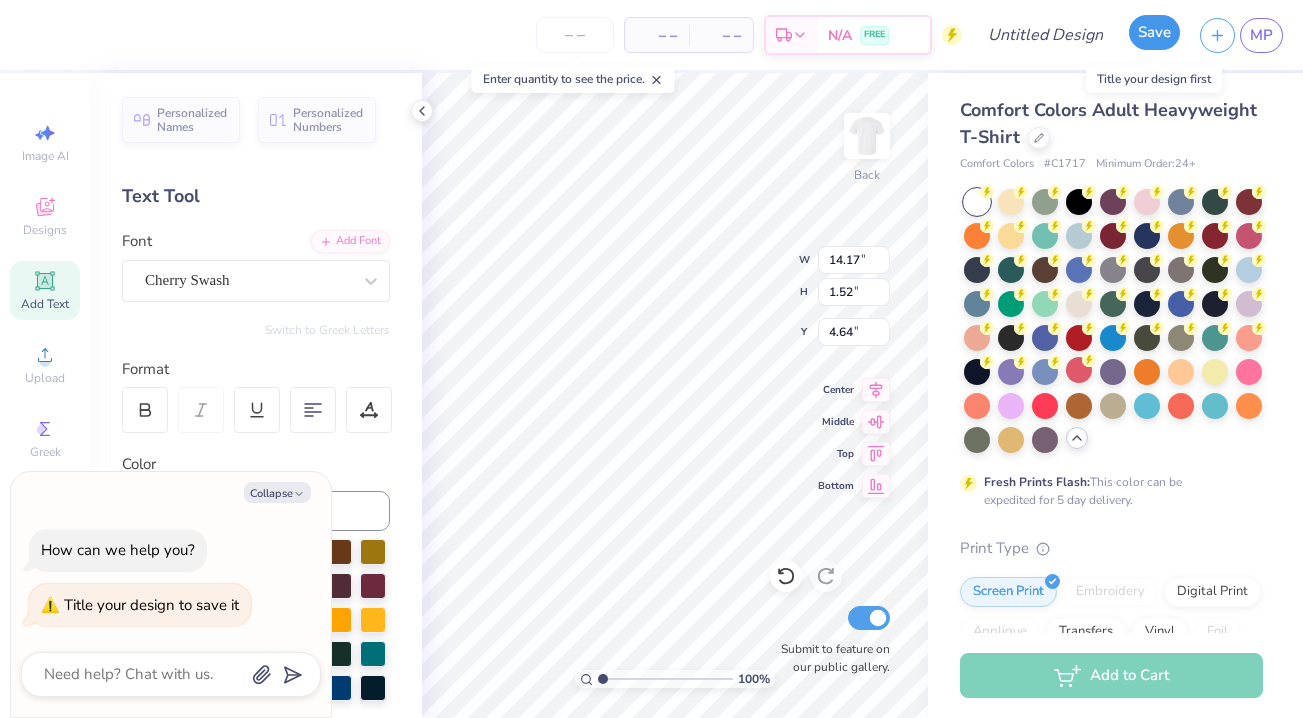 click on "Save" at bounding box center [1154, 32] 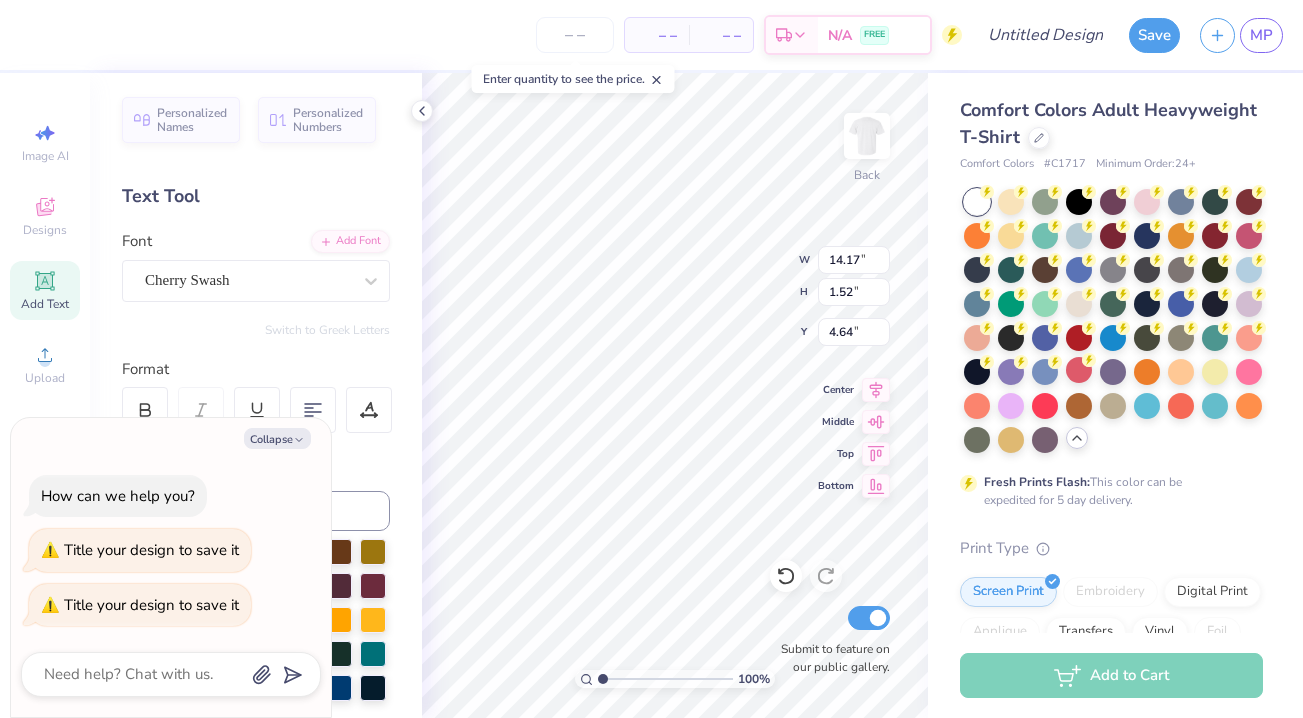 scroll, scrollTop: 0, scrollLeft: 1, axis: horizontal 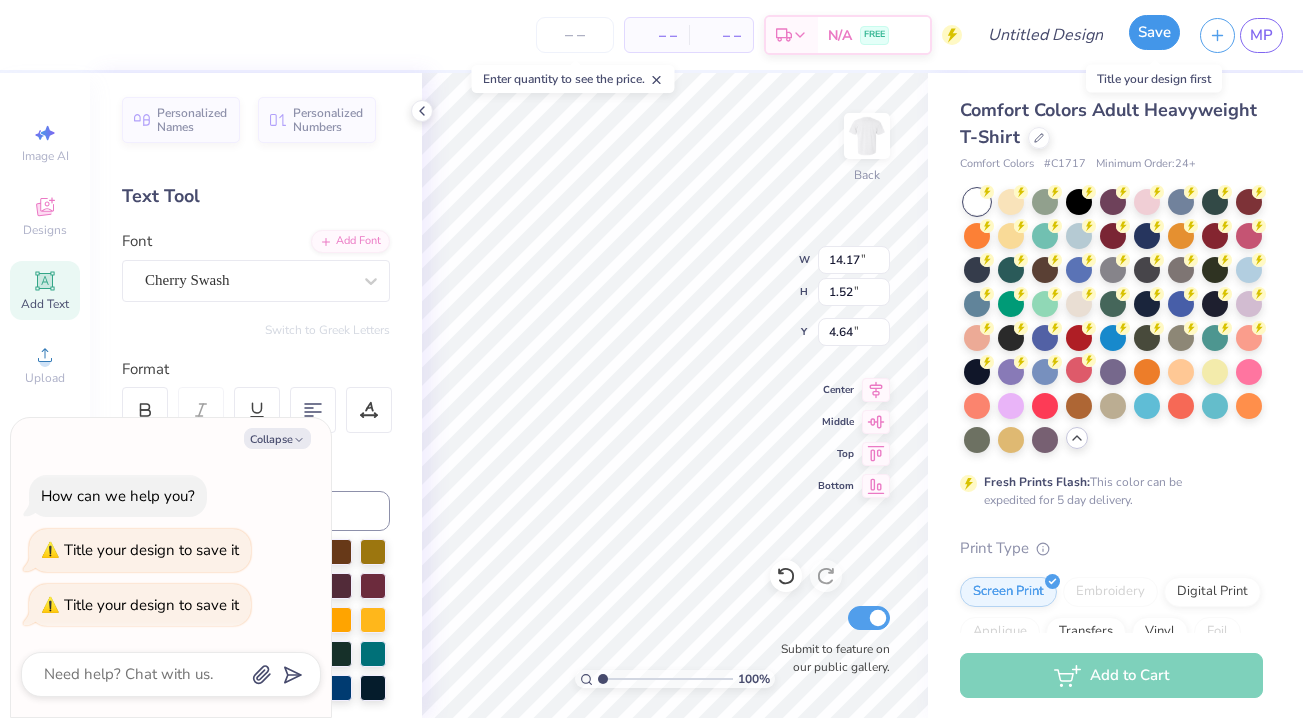 click on "Save" at bounding box center [1154, 32] 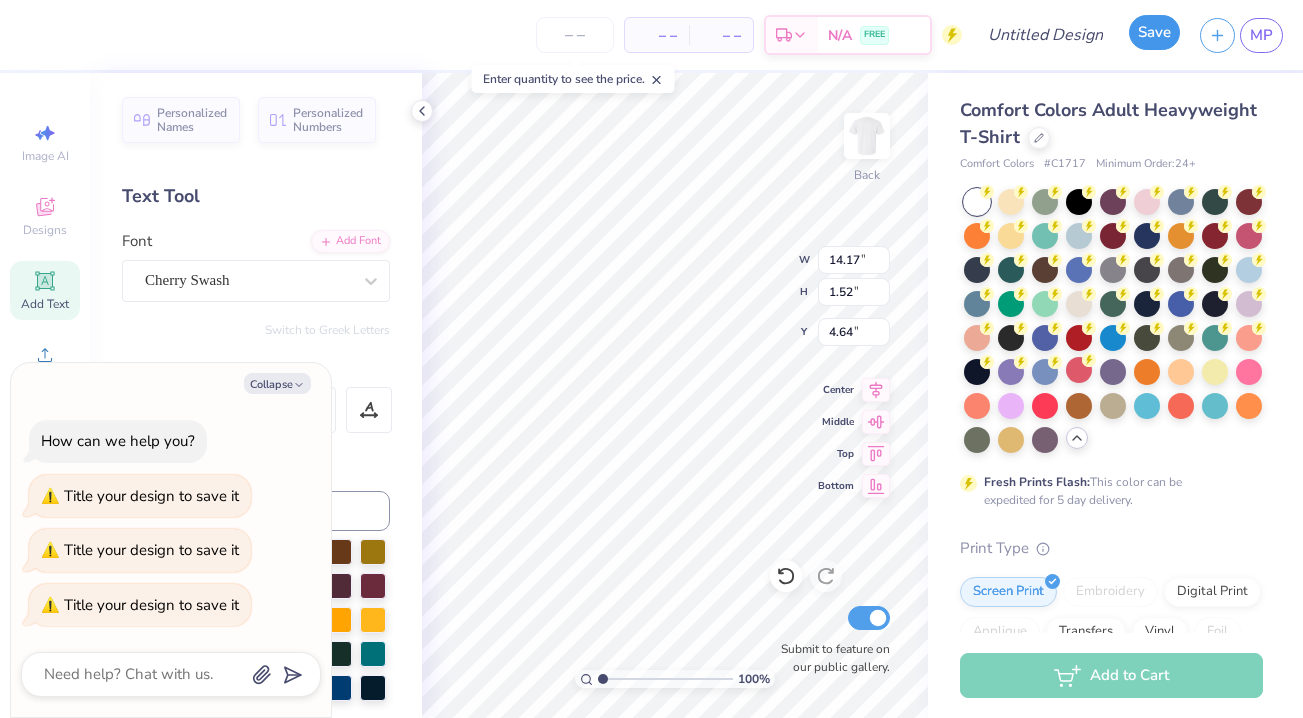 click on "Save" at bounding box center [1154, 32] 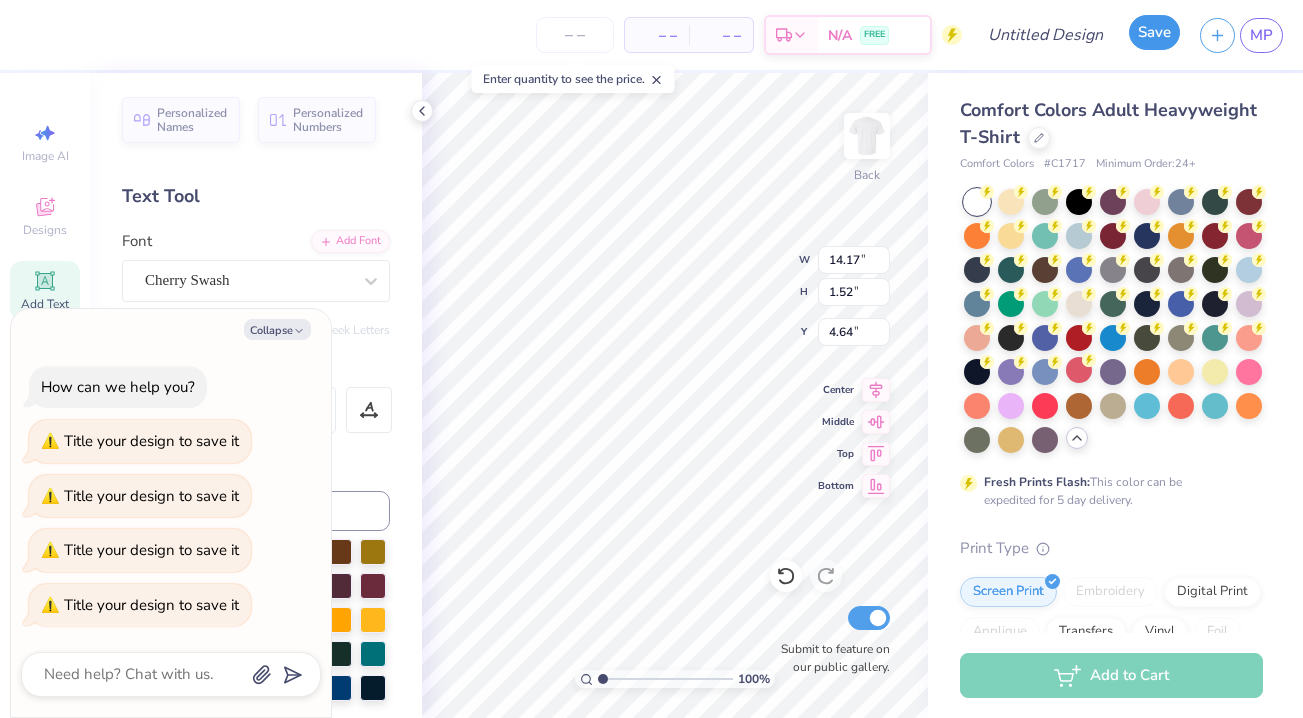 click on "Save" at bounding box center (1154, 32) 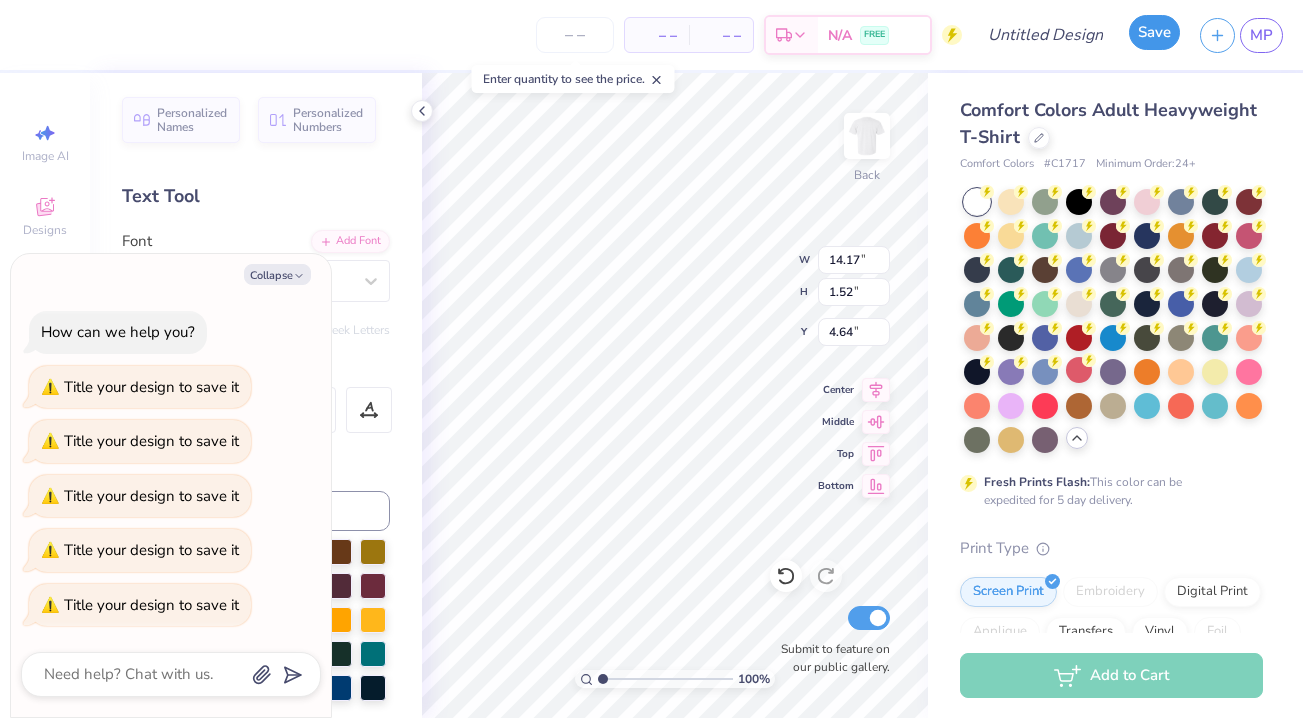 click on "Save" at bounding box center (1154, 32) 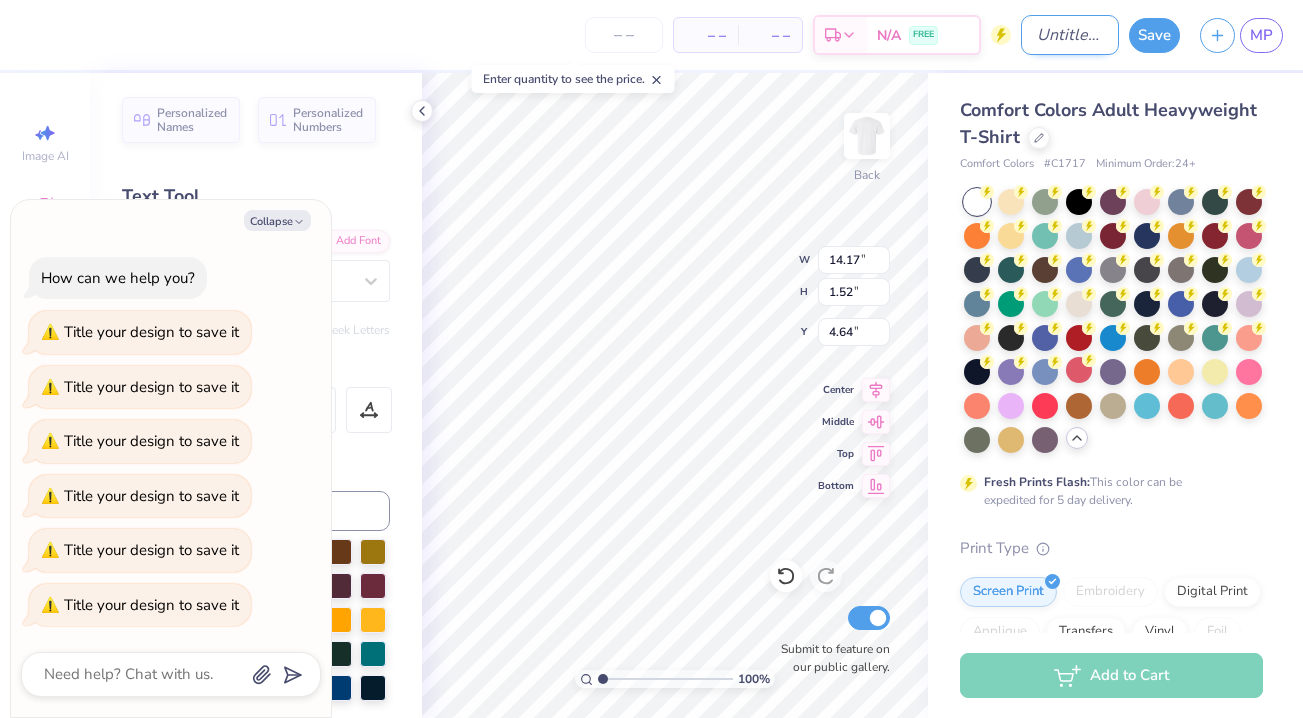 type on "x" 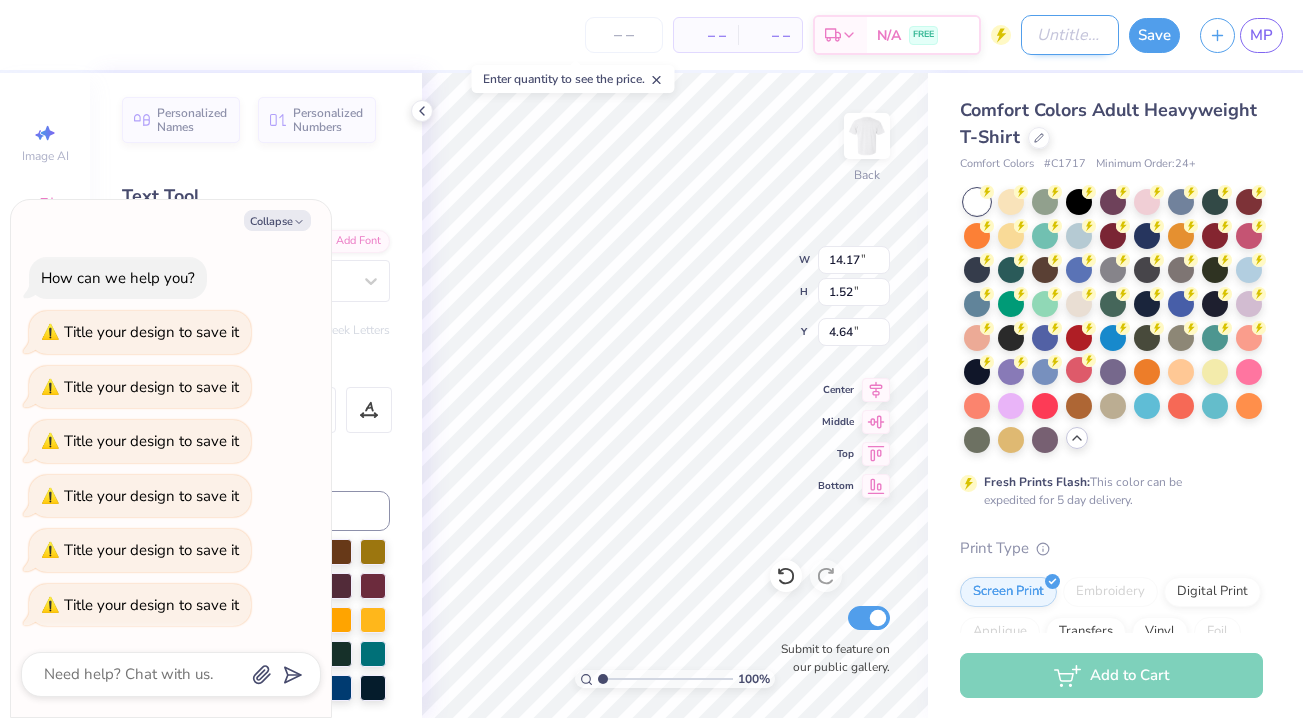 click on "Design Title" at bounding box center [1070, 35] 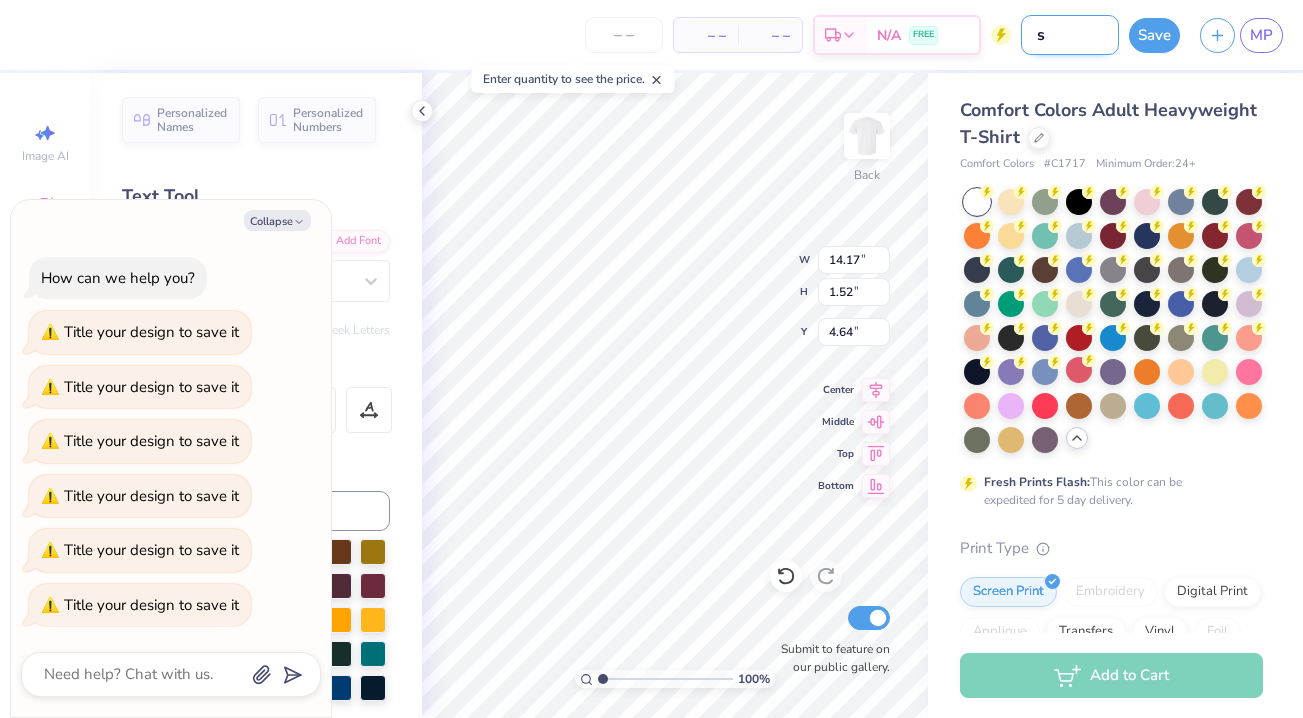 type on "se" 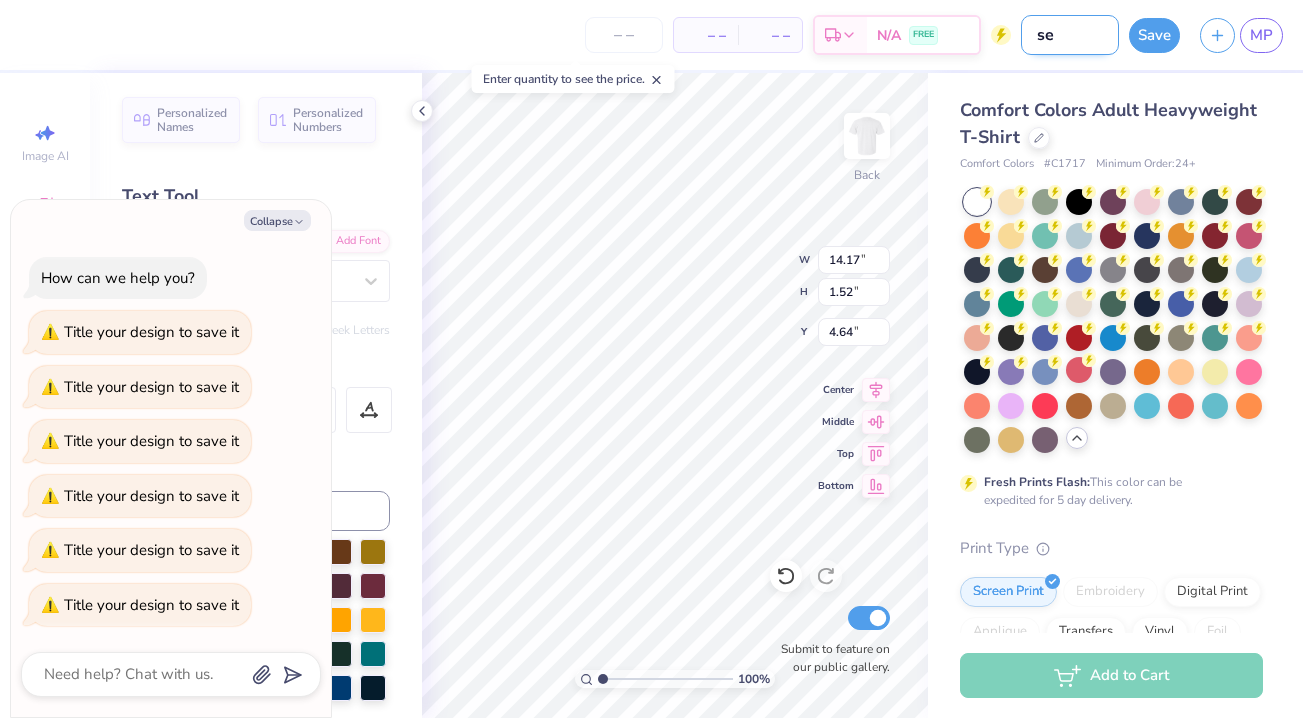 type on "sen" 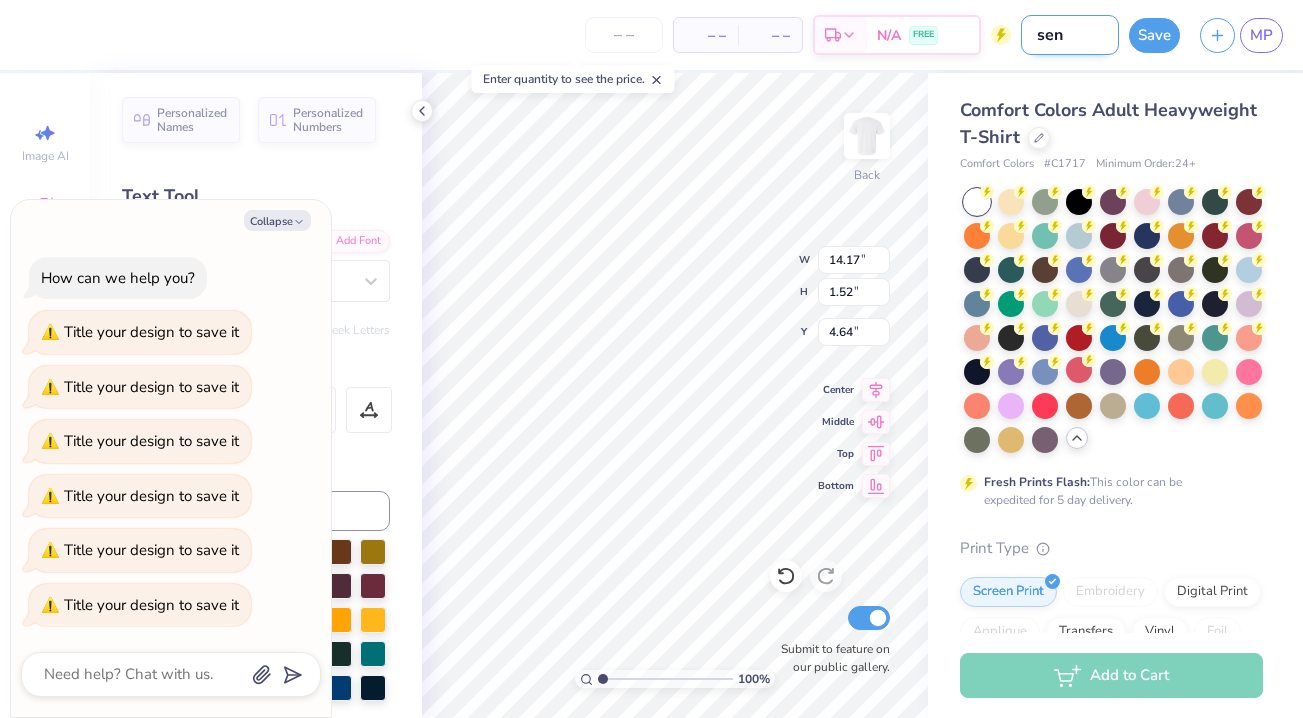 type on "seni" 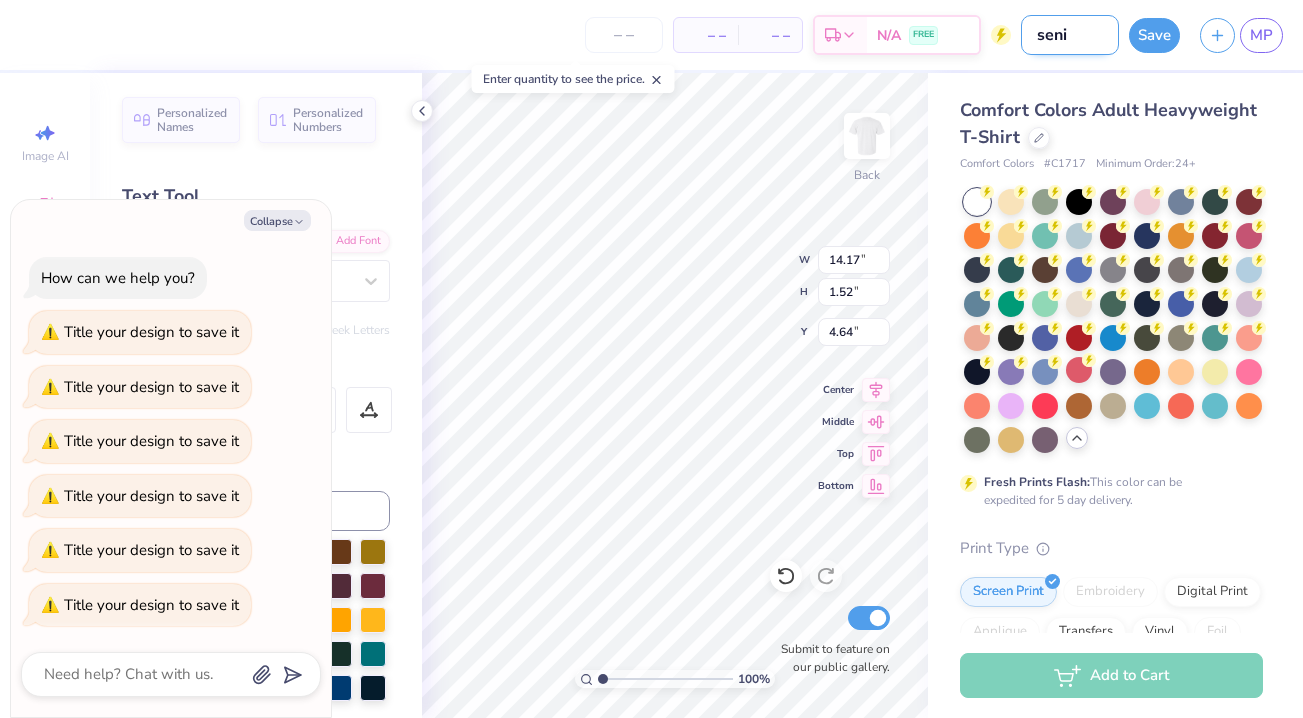type on "senio" 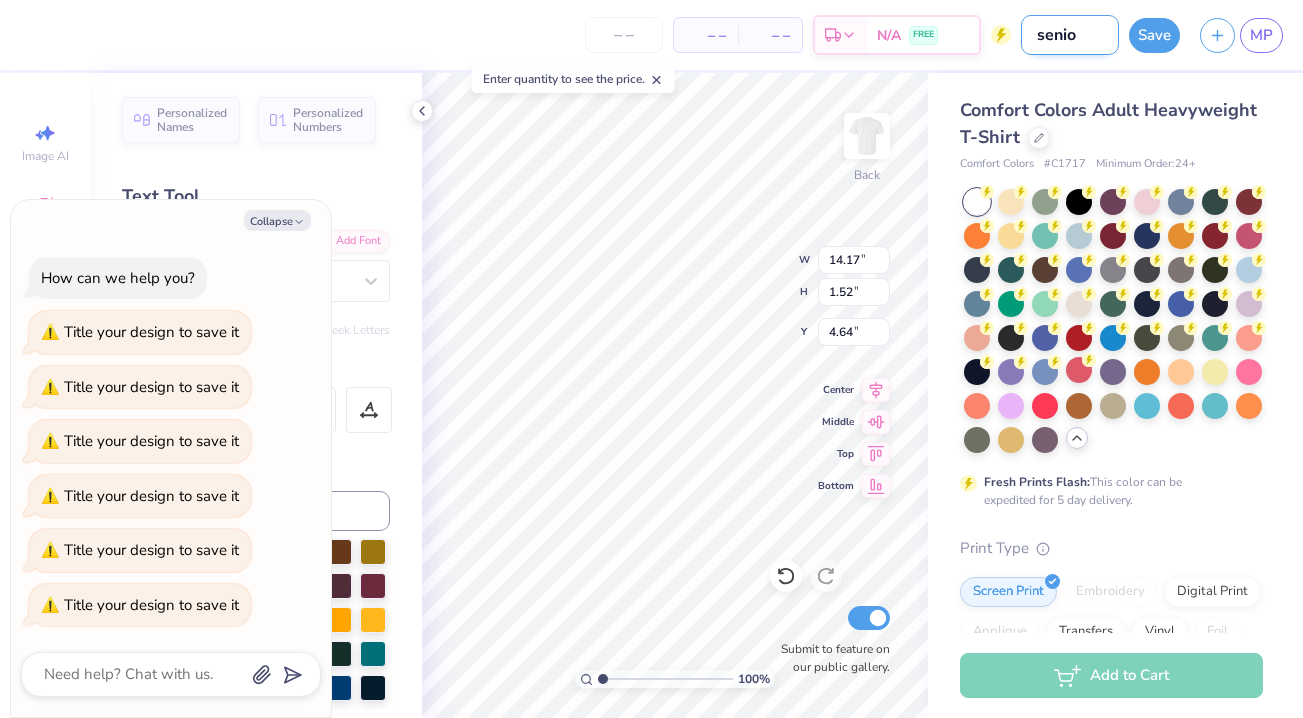 type on "senior" 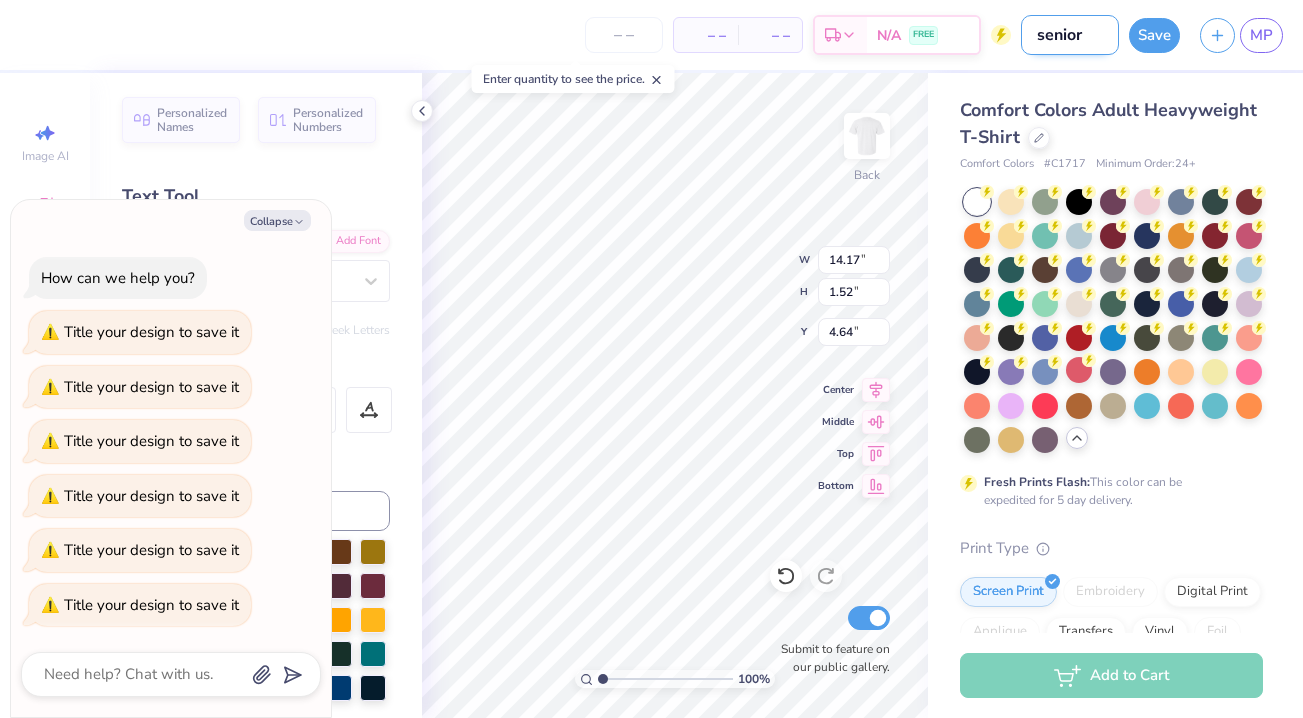 type on "x" 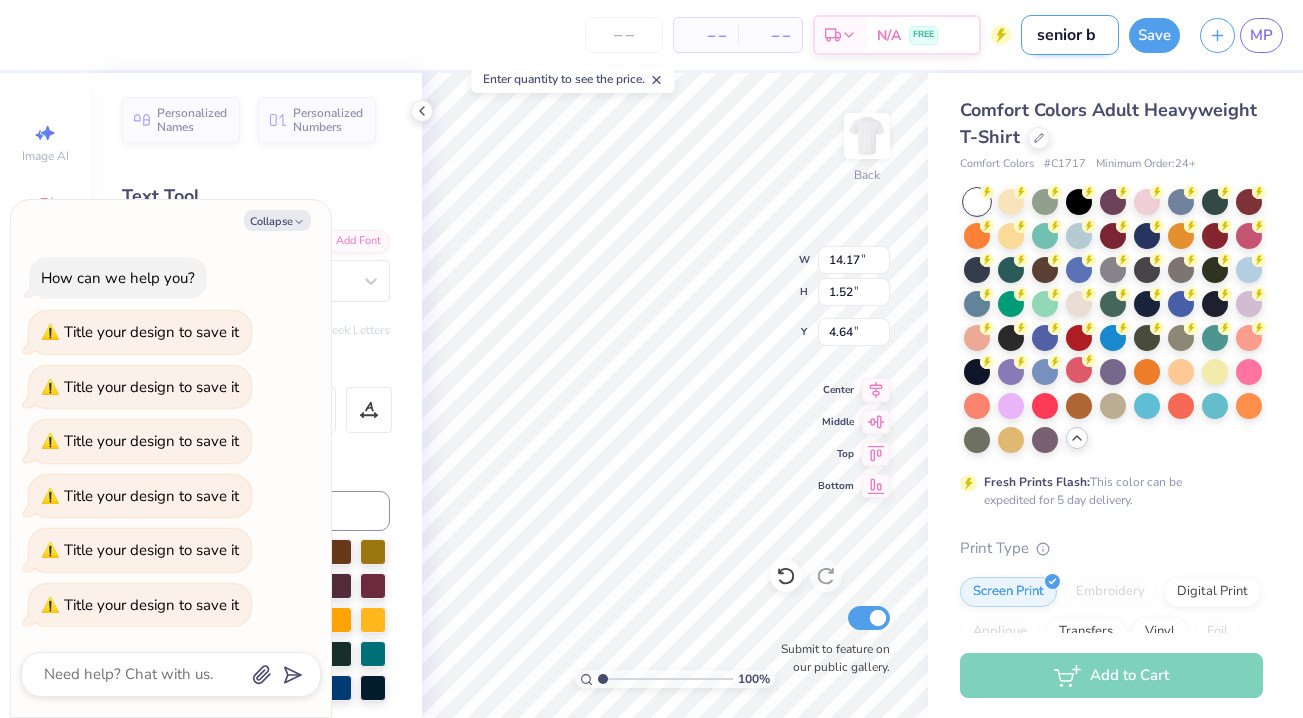 type on "senior ba" 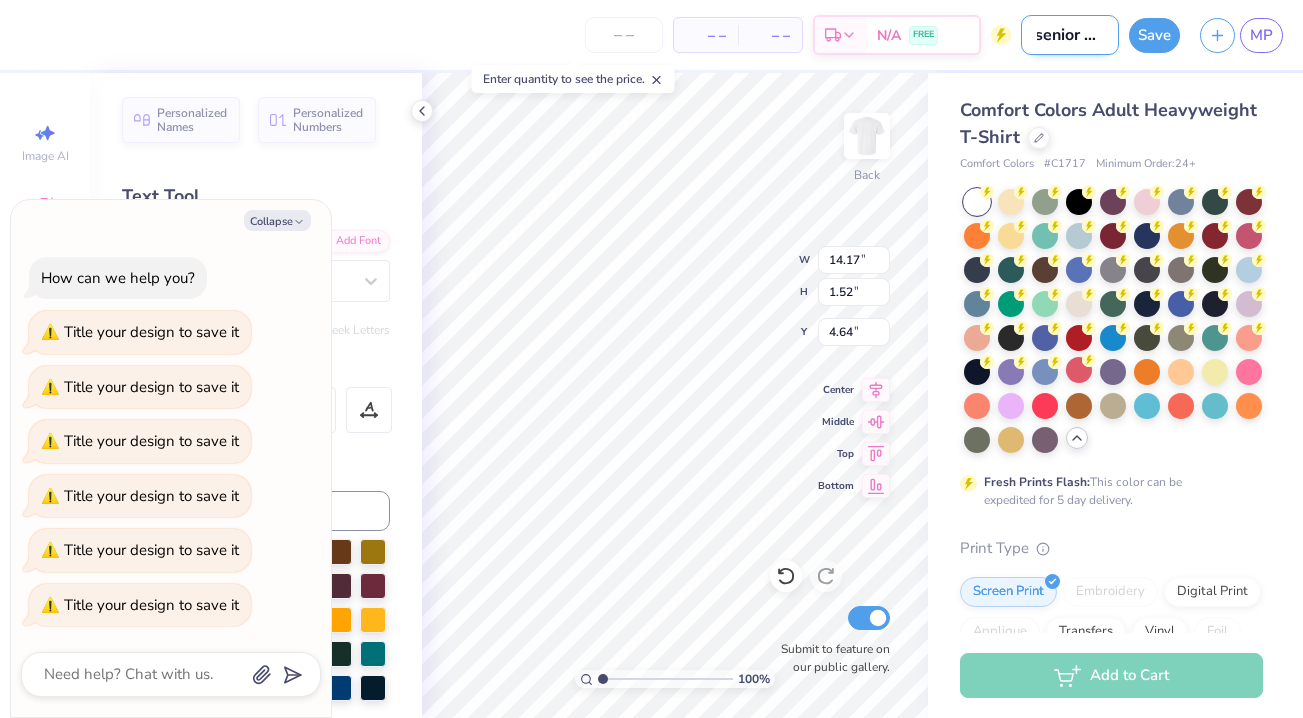 type on "senior bar" 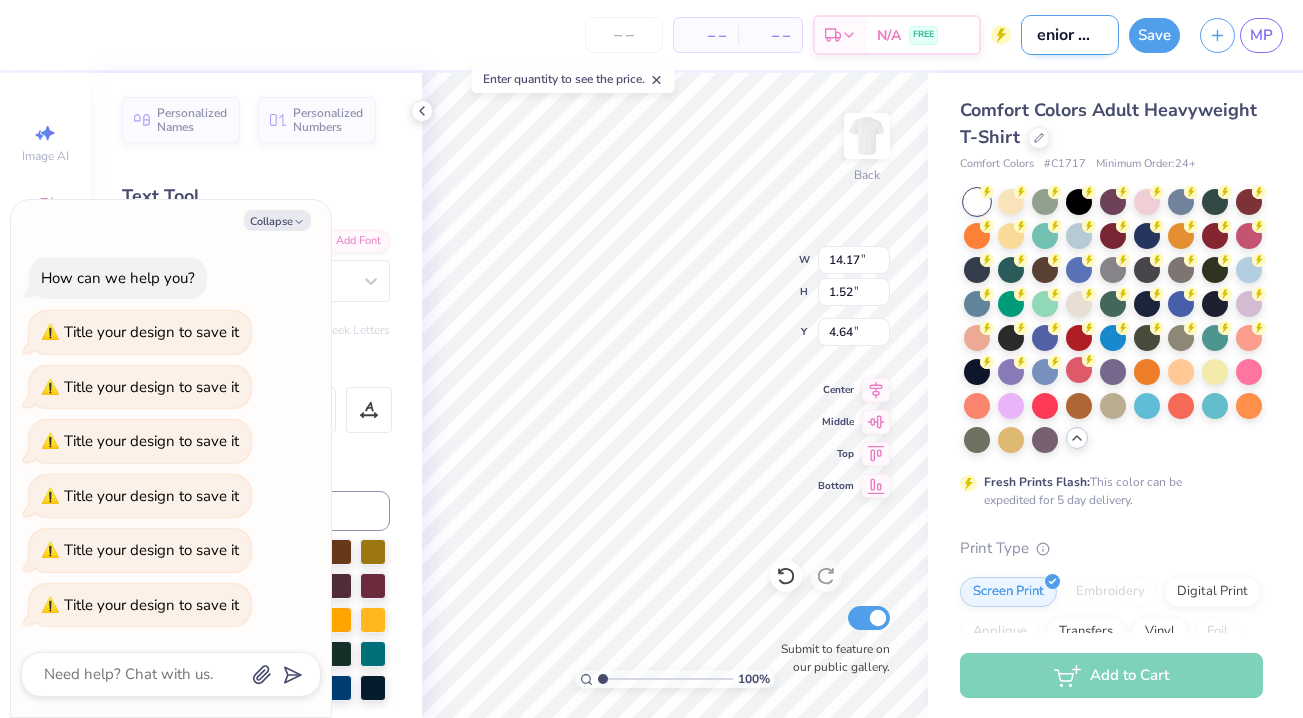 type on "senior bar" 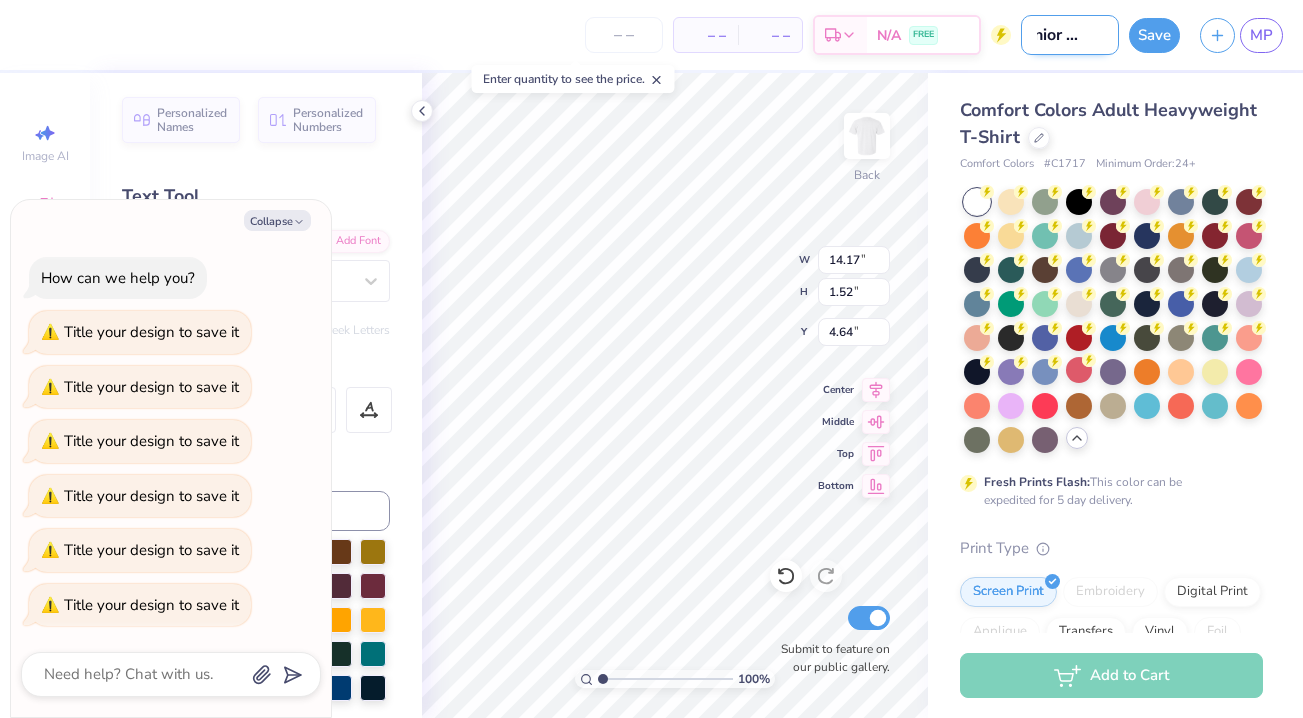 type on "senior bar cr" 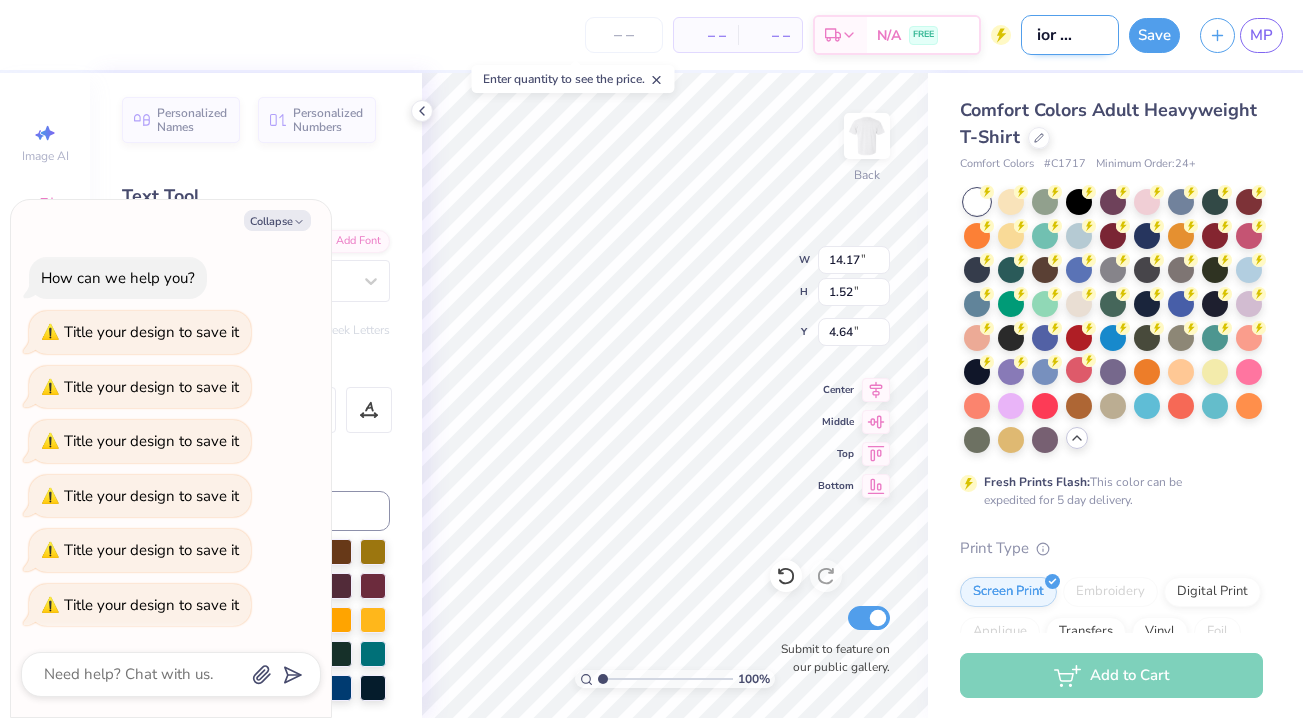 type on "senior bar cra" 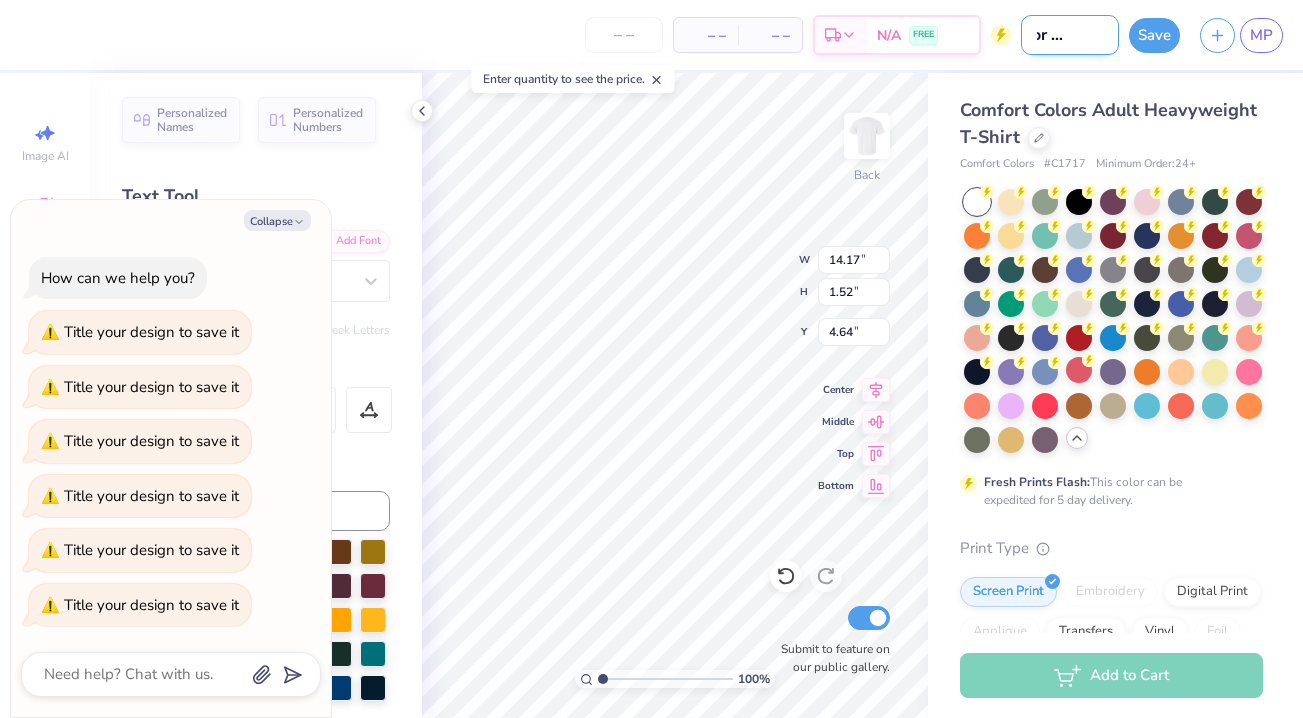 type on "senior bar craw" 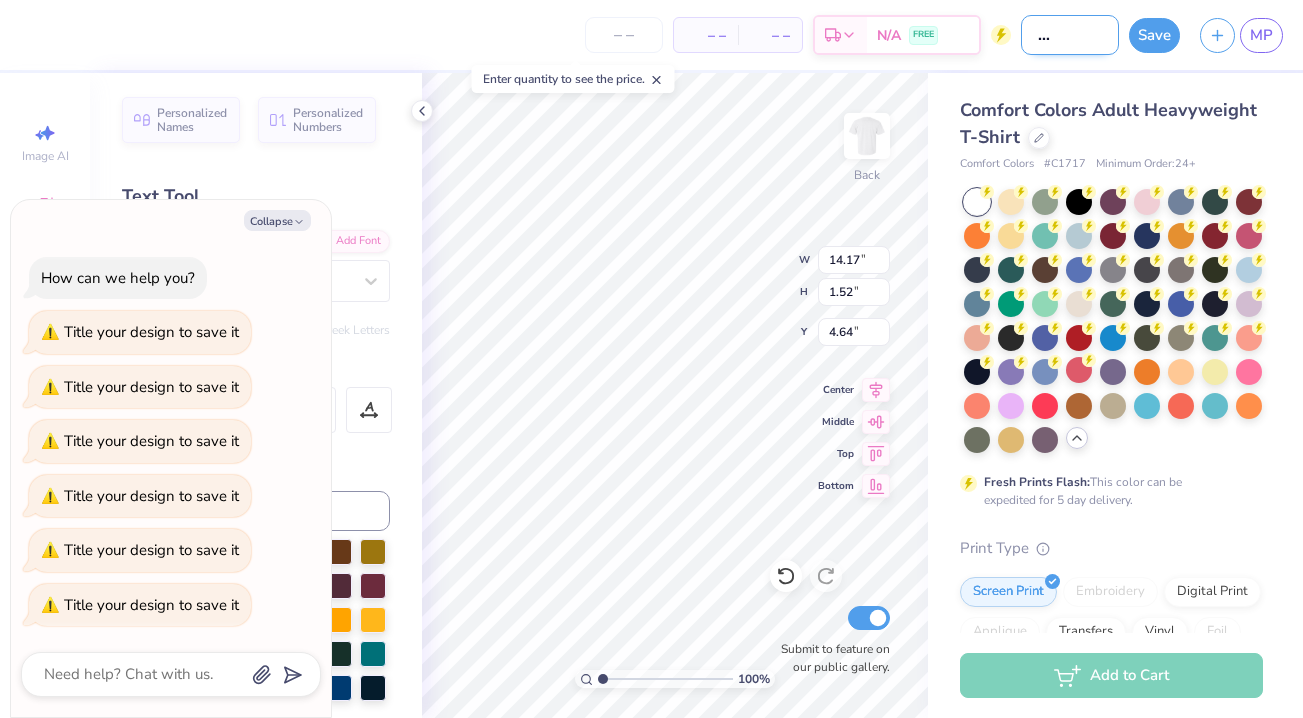 type on "senior bar crawl" 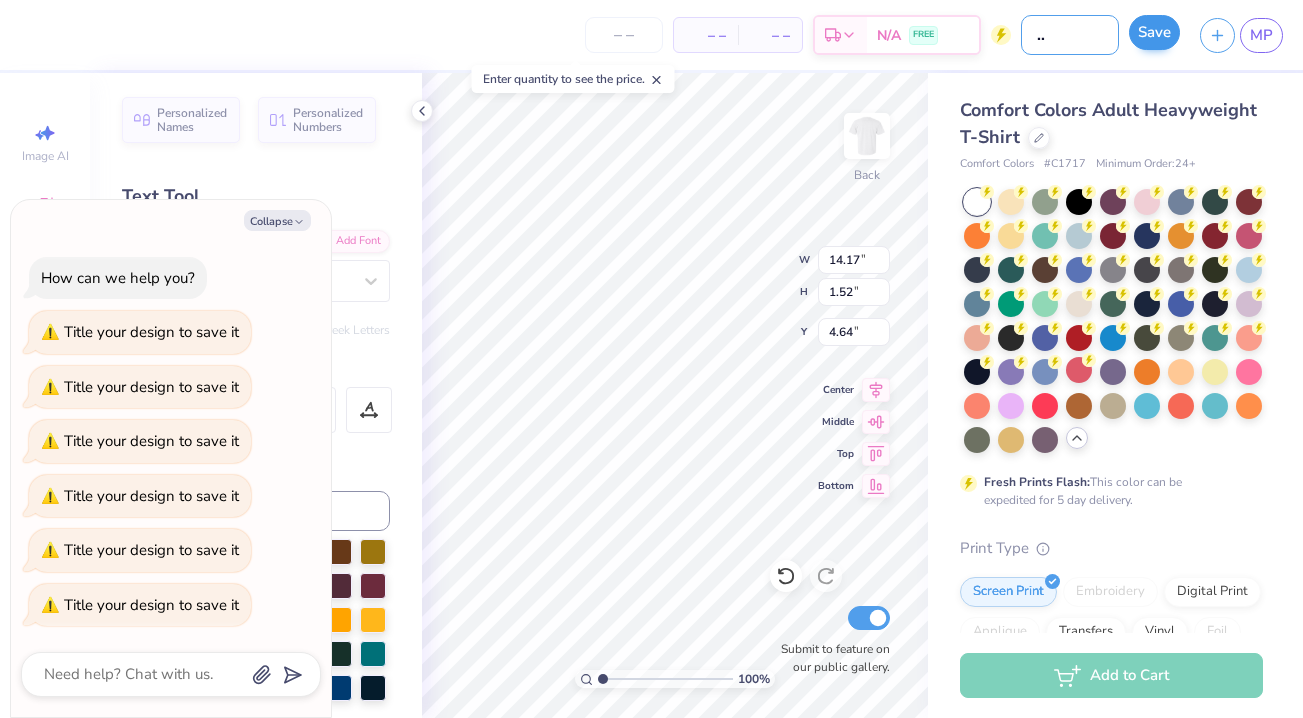 type on "senior bar crawl" 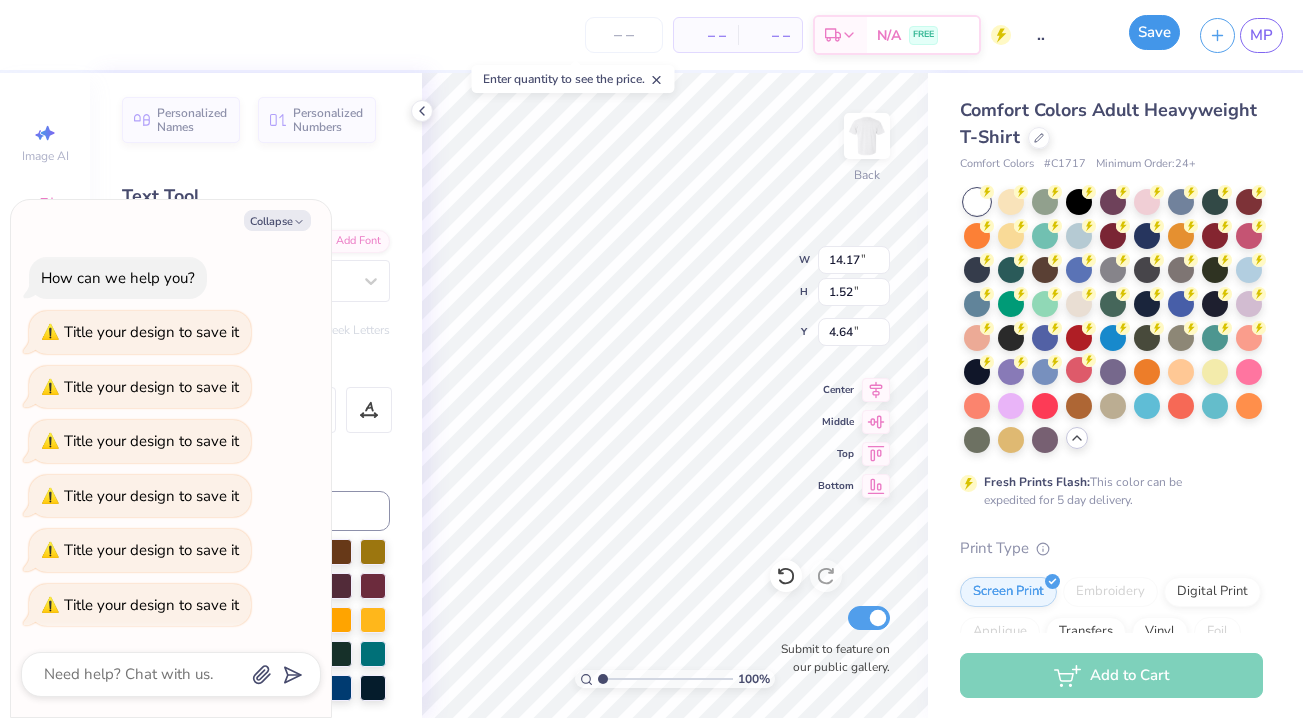 click on "Save" at bounding box center (1154, 32) 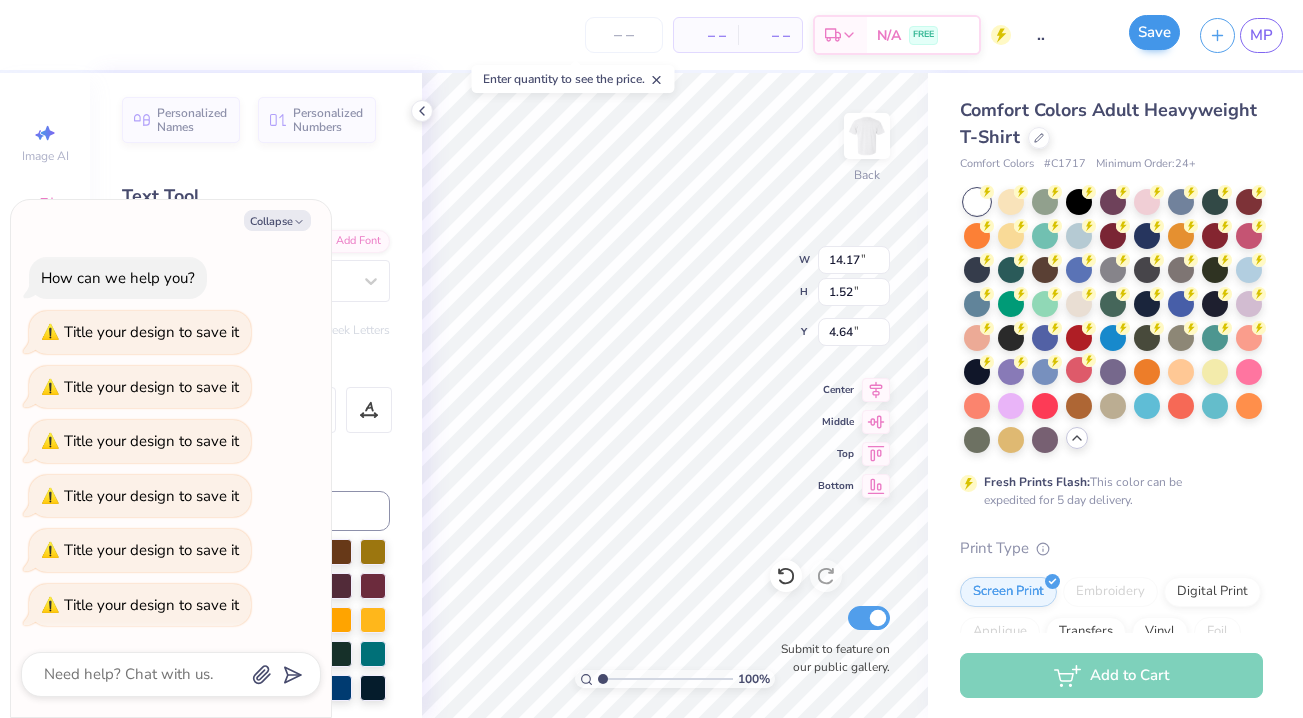 scroll, scrollTop: 0, scrollLeft: 0, axis: both 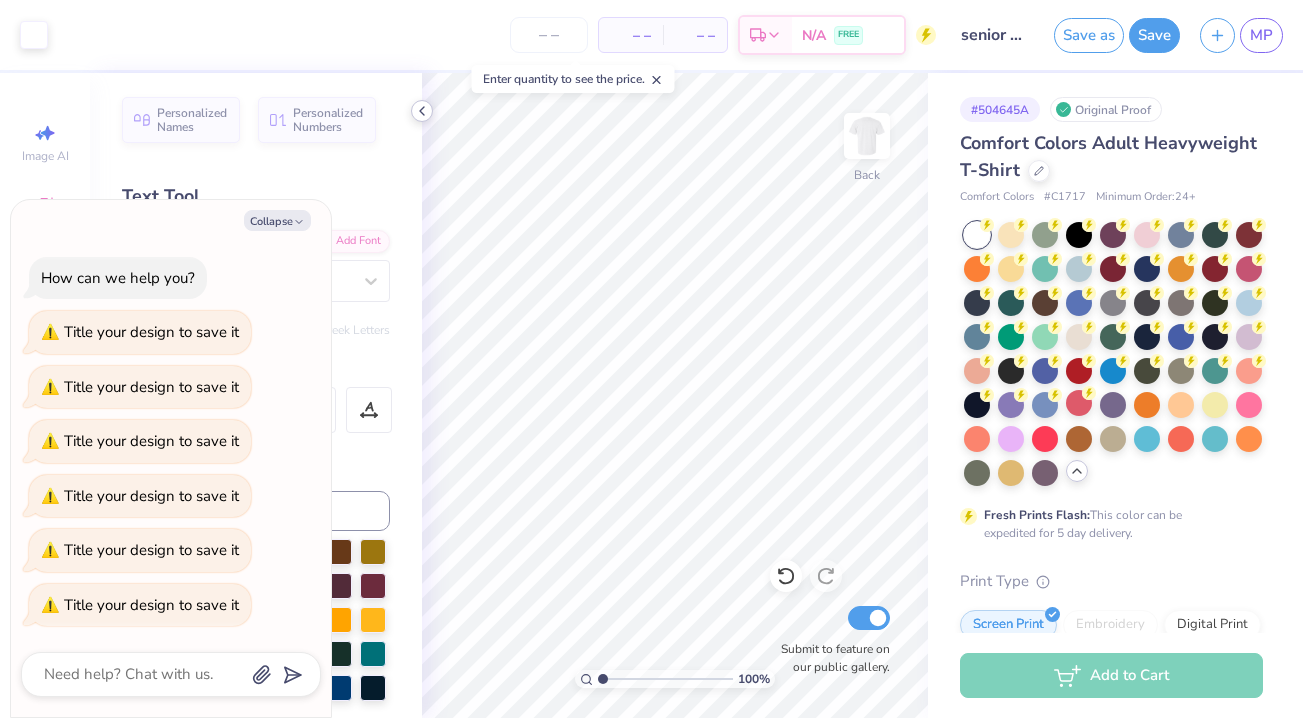 click 